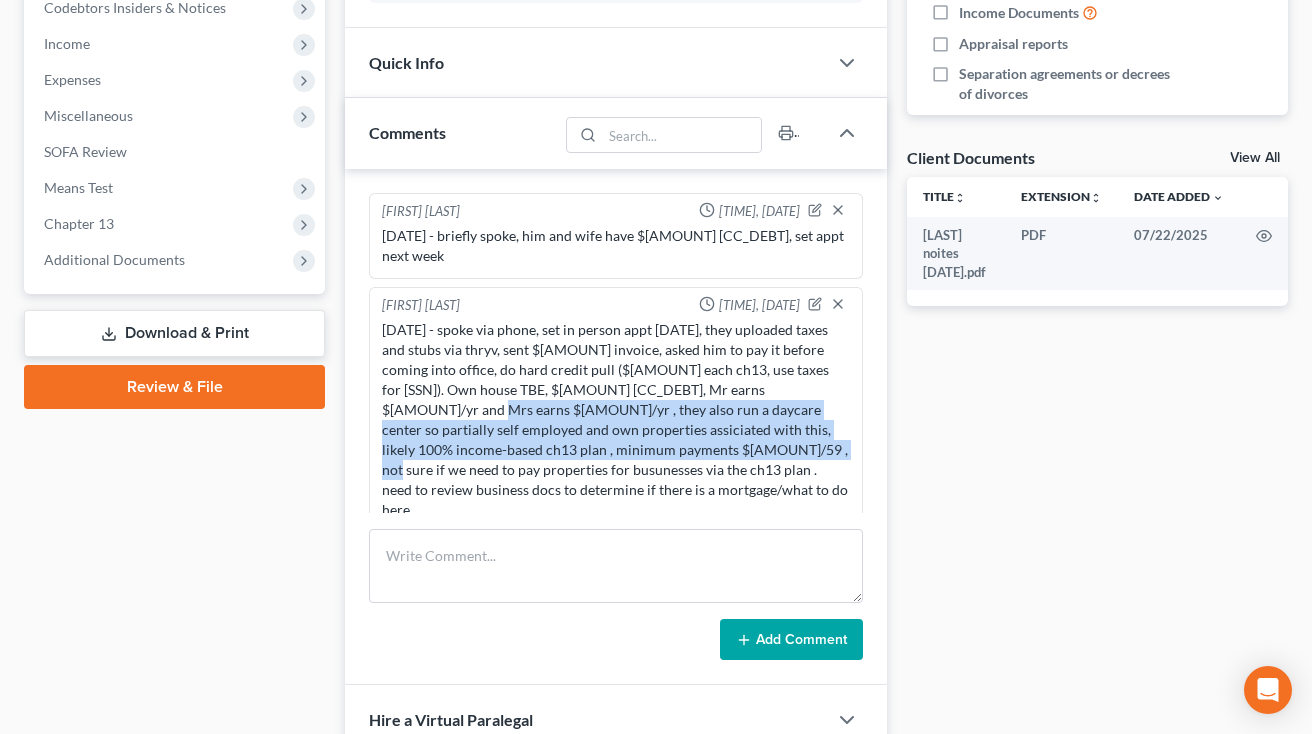scroll, scrollTop: 650, scrollLeft: 0, axis: vertical 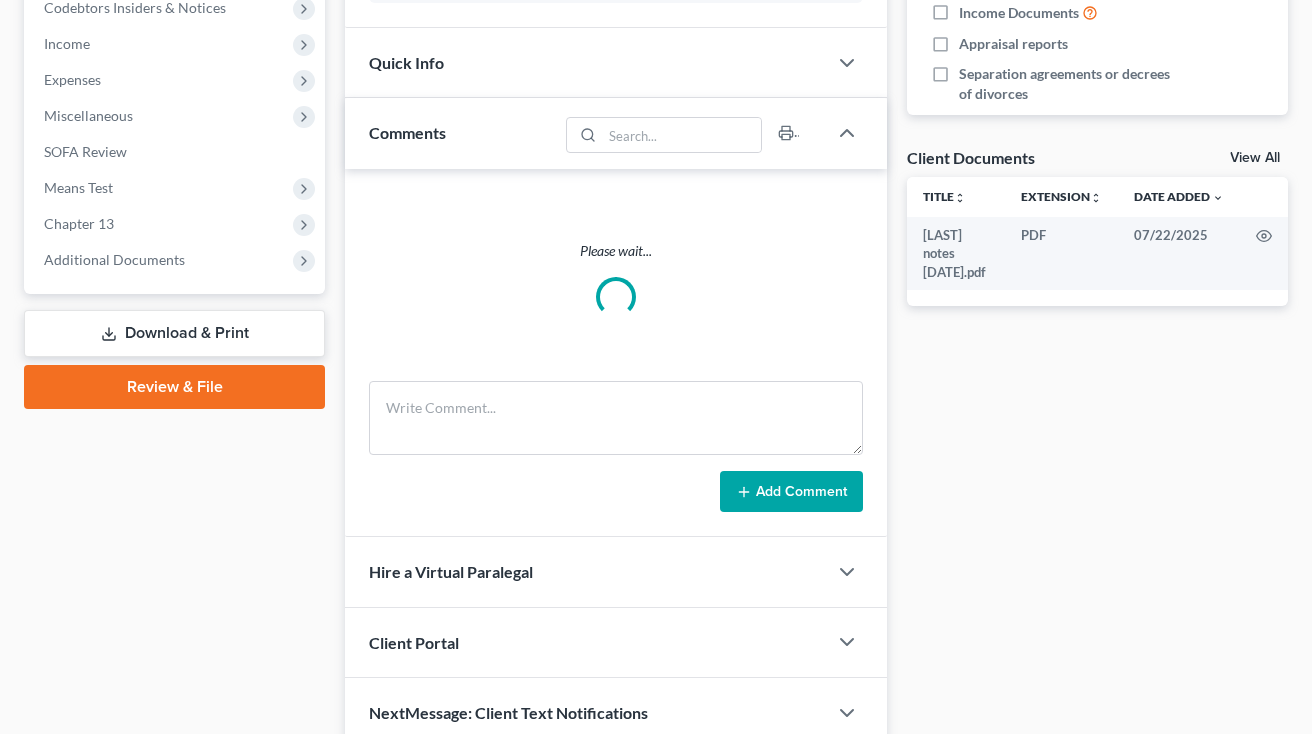 click on "Updates & News × Missouri Eastern District Notes: Take a look at NextChapter's  District Notes  to see all available forms, plans, and filing options for your court as well as any updates that are coming soon!
Need Help Preparing and Filing this Case?  Simply click on the “Hire a Virtual Paralegal” option below! Contact
[FIRST] [LAST] +1 ([PHONE]) [PHONE] mobile [EMAIL] home [FIRST] [LAST] +1 ([PHONE]) [PHONE] mobile [EMAIL] home New Contact
Quick Info Status Discharged Discharged & Reported Discharge Litigation Dismissal Notice Dismissed Dismissed & Litigation Filed Filed / Pre 341 Inactive In Progress Lead Lost Lead Plan Confirmation Plan Failing Possible Post 341 Pre Confirmation Preparing to File Ready to File Ready to Sign Rejected Retained To Review Withdrawn As Counsel Referral Source
Select Word Of Mouth Previous Clients Direct Mail Website Google Search Modern Attorney Other (specify)
IC Date
None
close
Date" at bounding box center [616, 145] 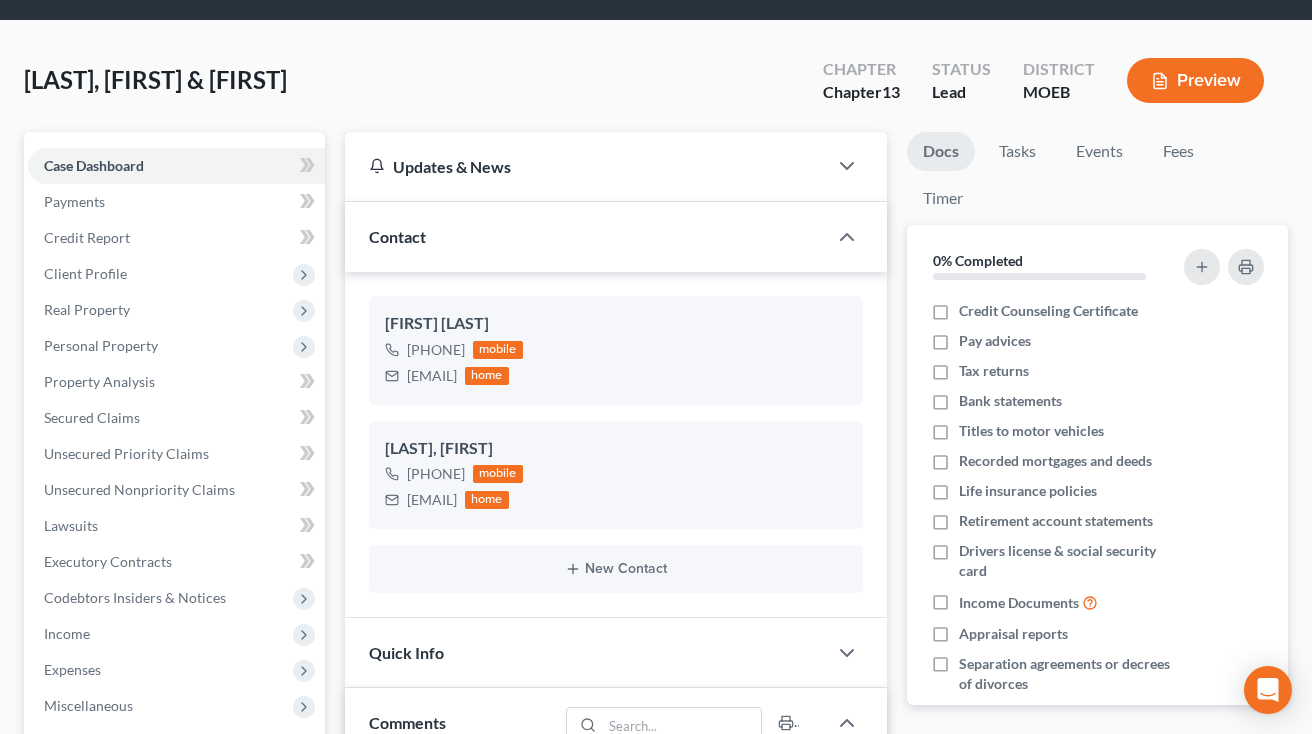 scroll, scrollTop: 0, scrollLeft: 0, axis: both 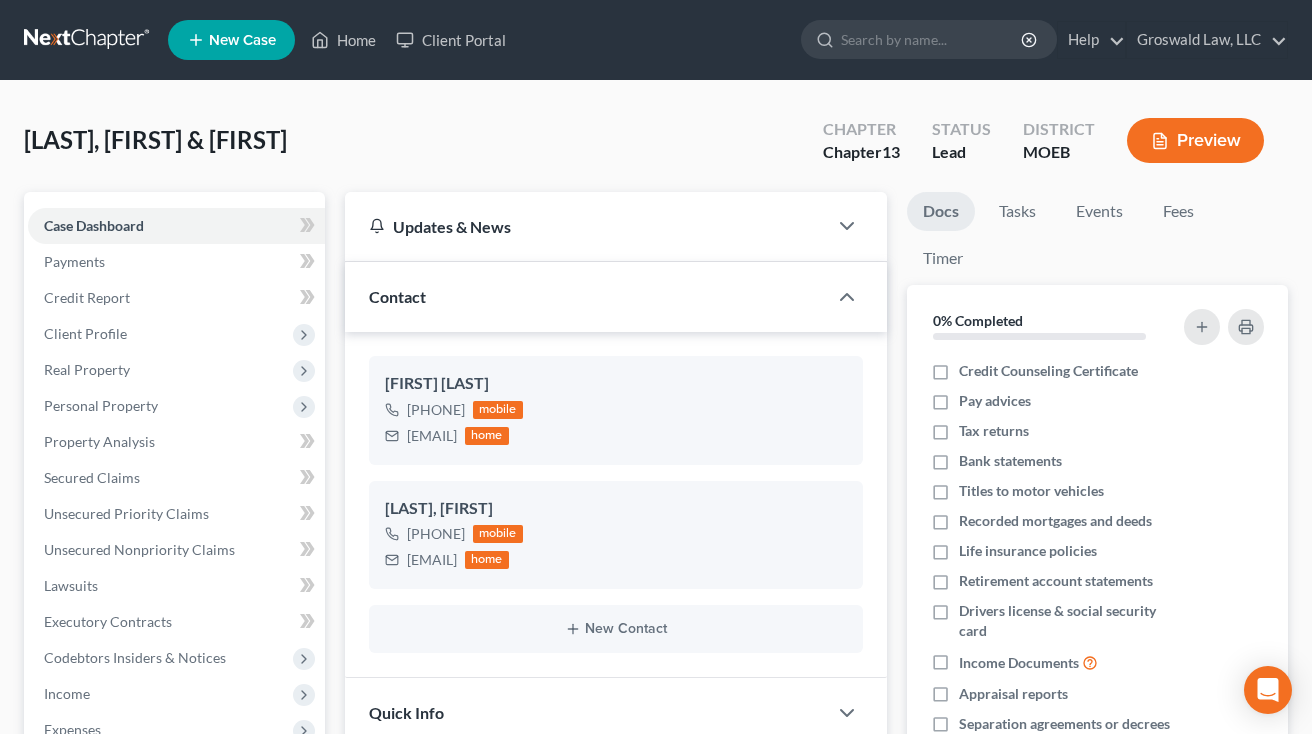 click on "New Case Home Client Portal         - No Result - See all results Or Press Enter... Help Help Center Webinars Training Videos What's new [LAST] Law, LLC [LAST] Law, LLC [EMAIL] My Account Settings Plan + Billing Account Add-Ons Upgrade to Whoa Log out" at bounding box center [728, 40] 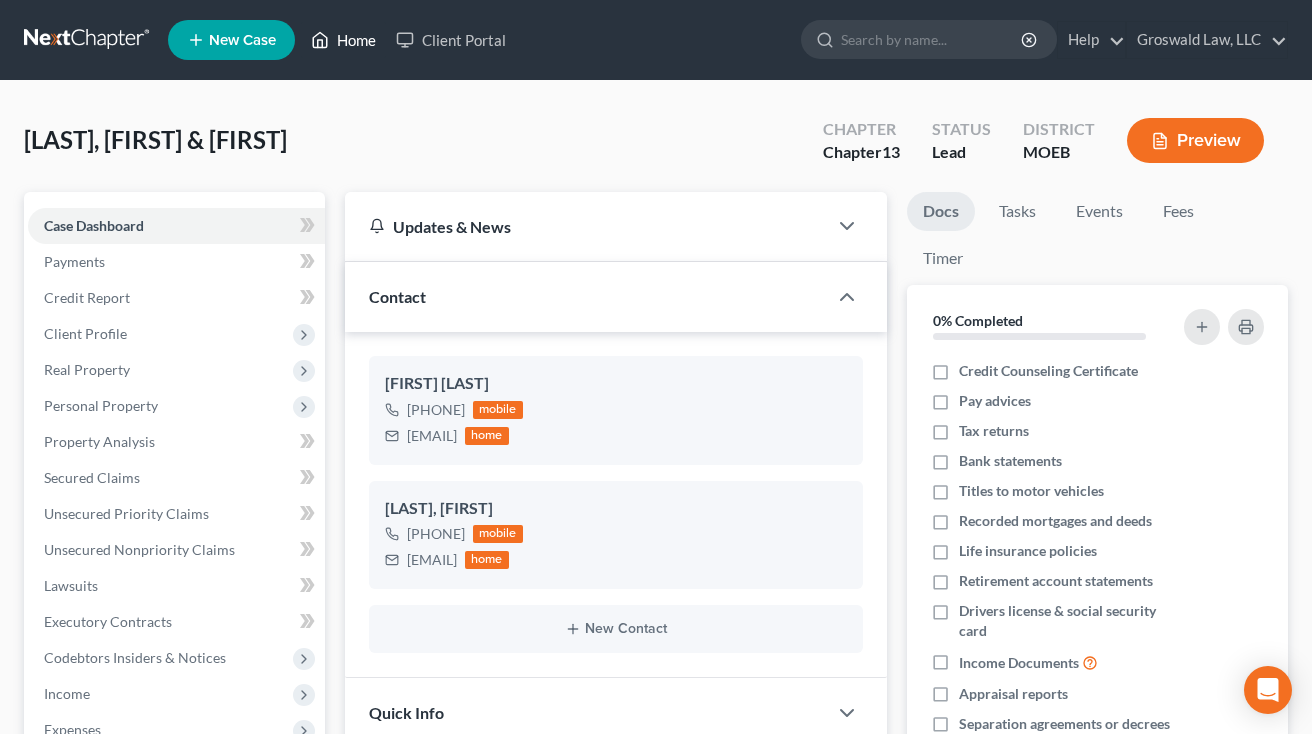 click on "Home" at bounding box center [343, 40] 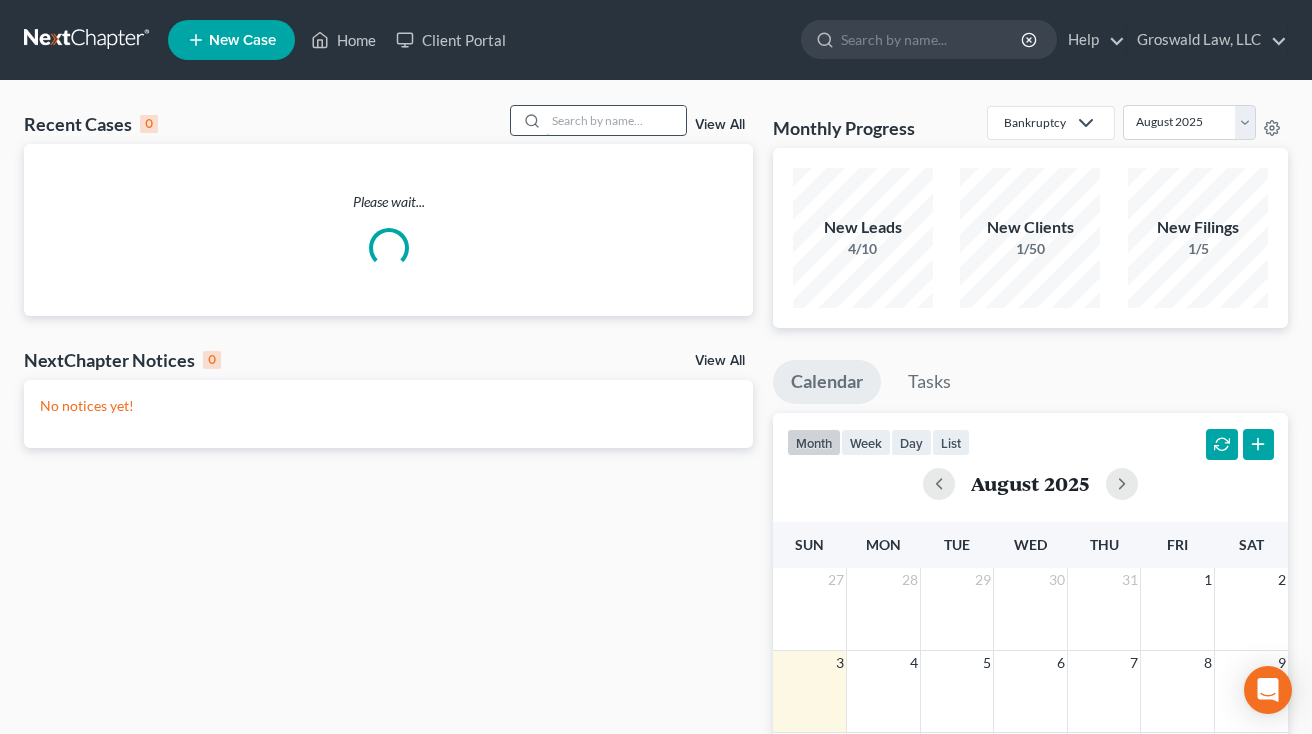click at bounding box center (616, 120) 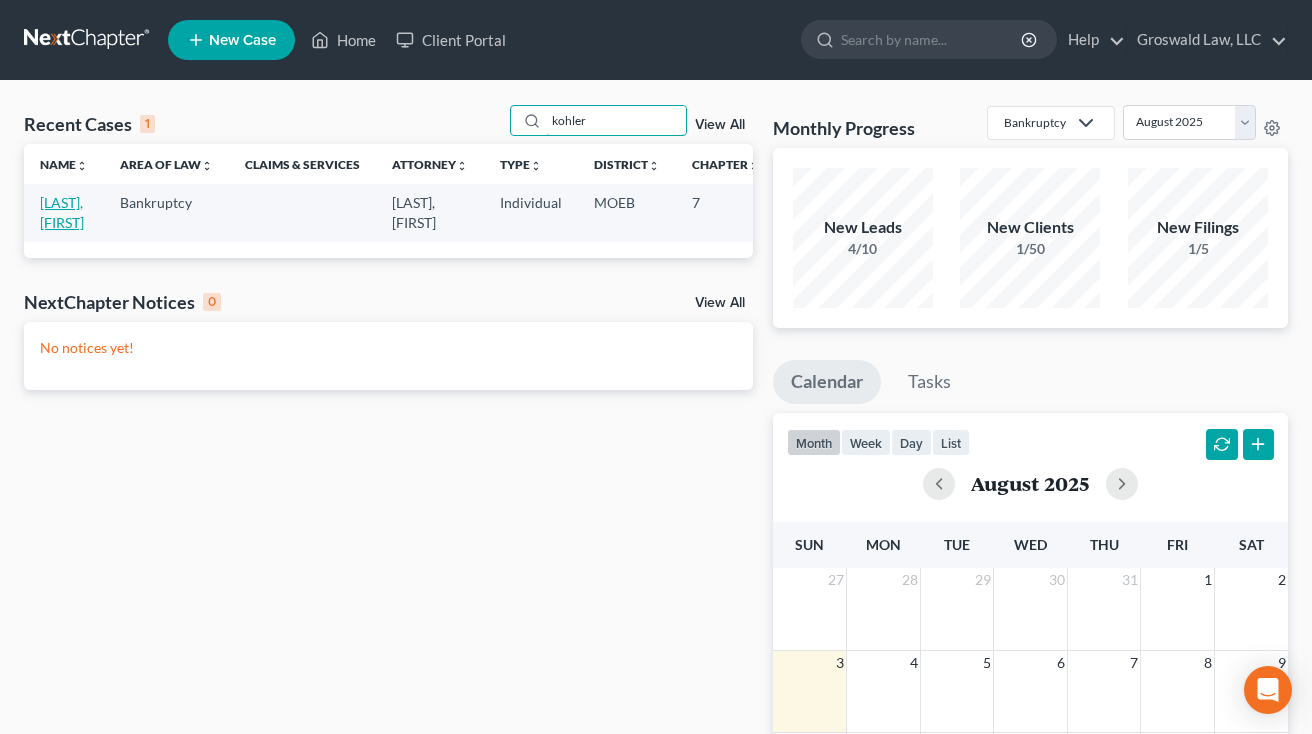 type on "kohler" 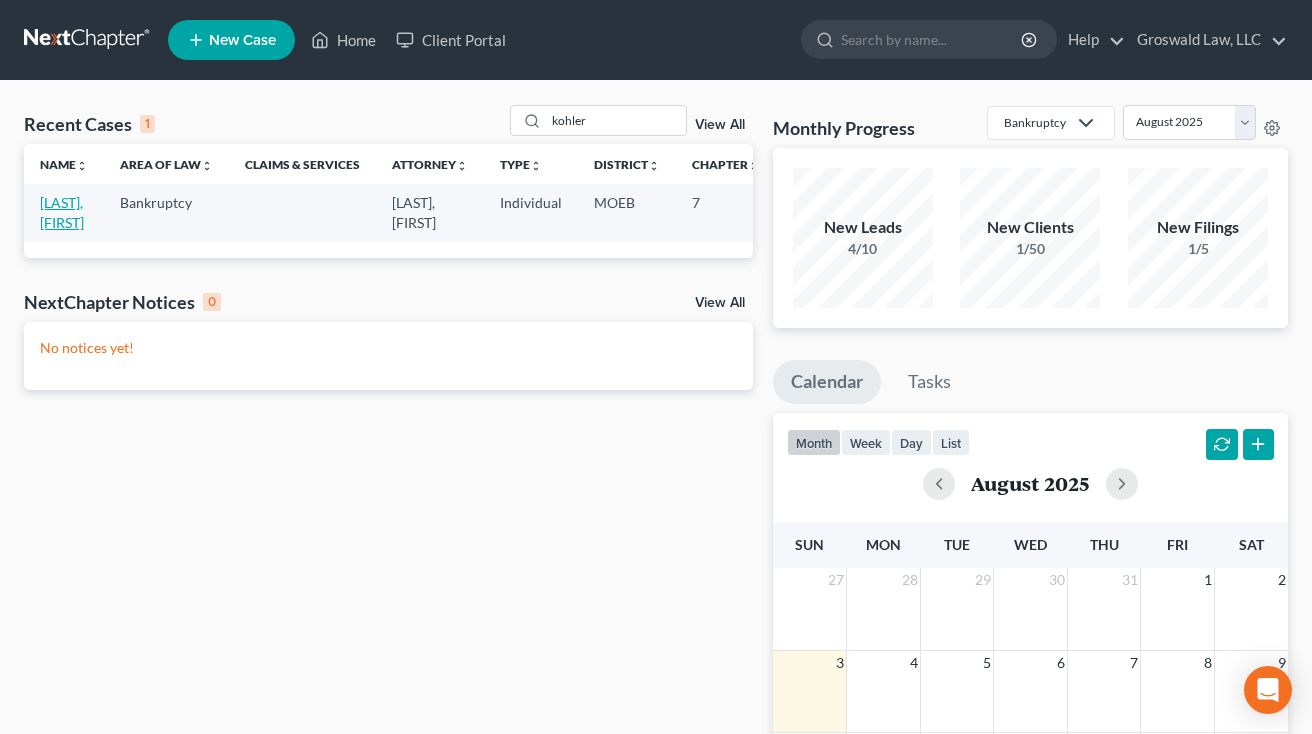 click on "[LAST], [FIRST]" at bounding box center [62, 212] 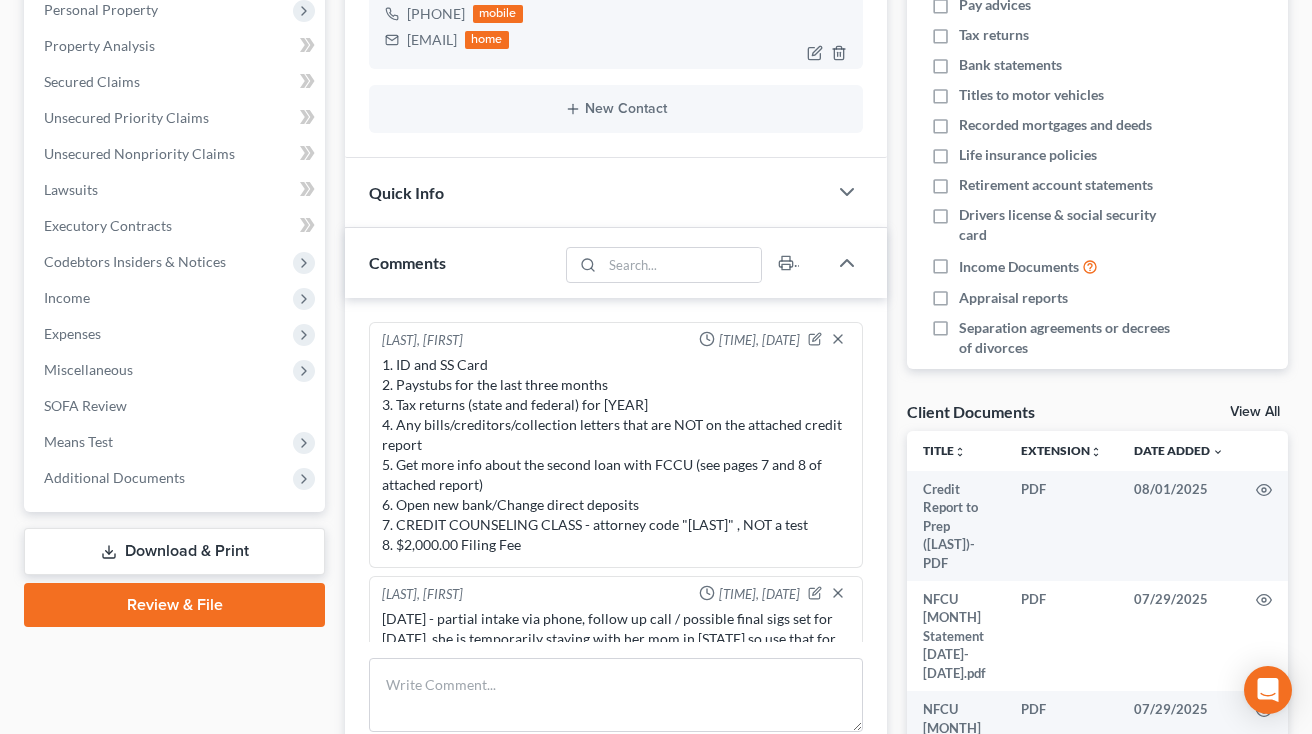 scroll, scrollTop: 440, scrollLeft: 0, axis: vertical 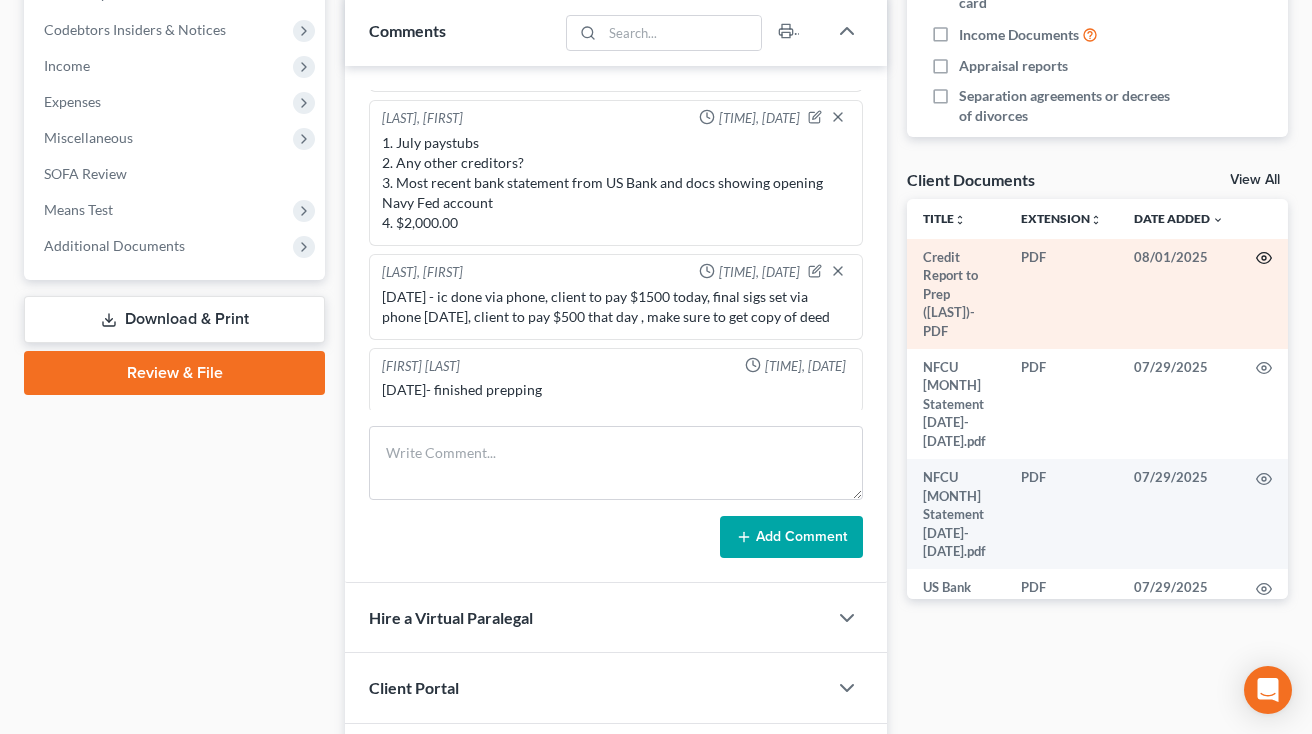 click 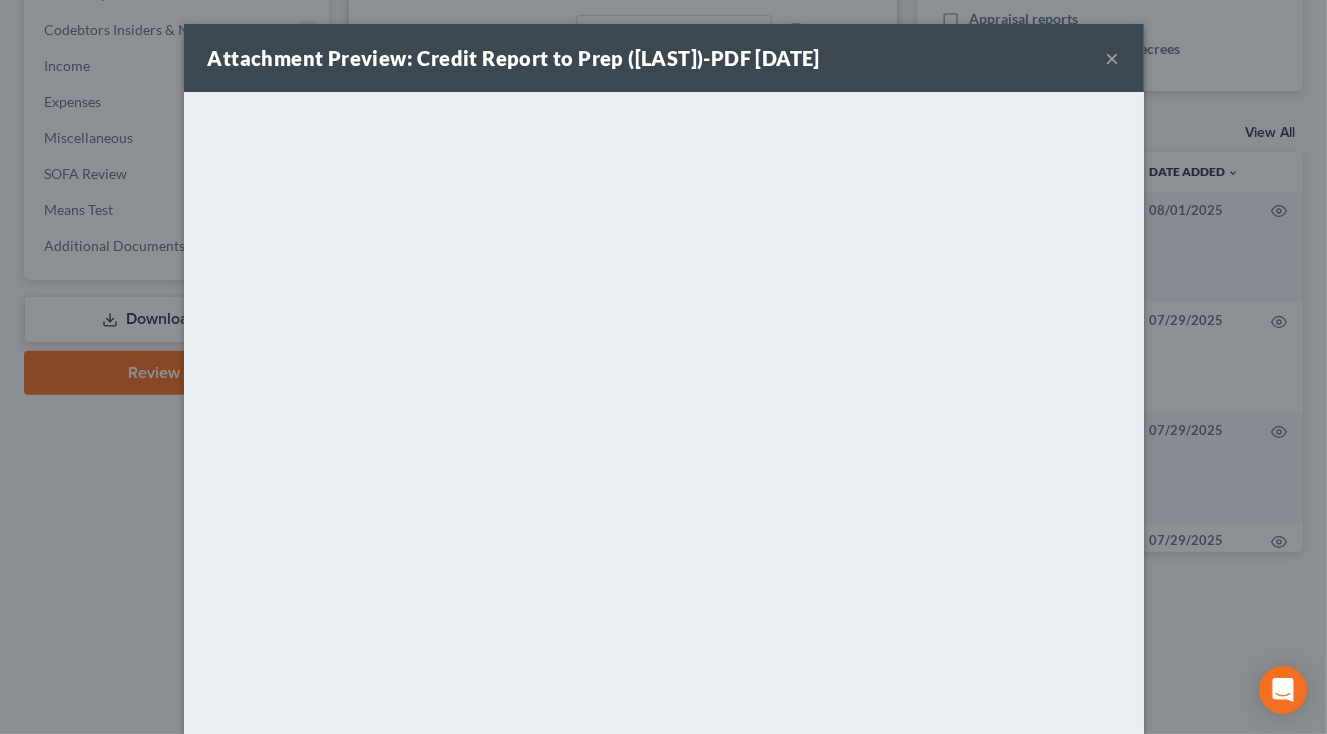 scroll, scrollTop: 103, scrollLeft: 0, axis: vertical 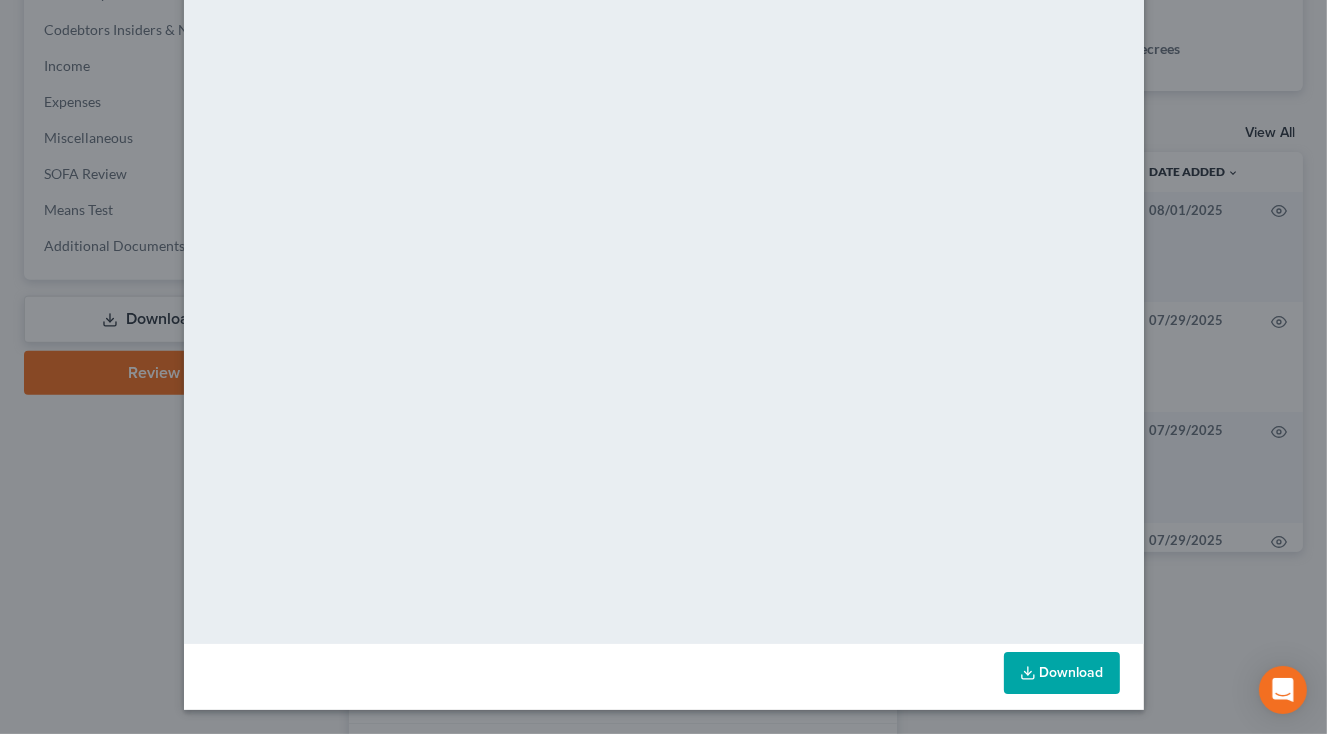 click on "Download" at bounding box center [1062, 673] 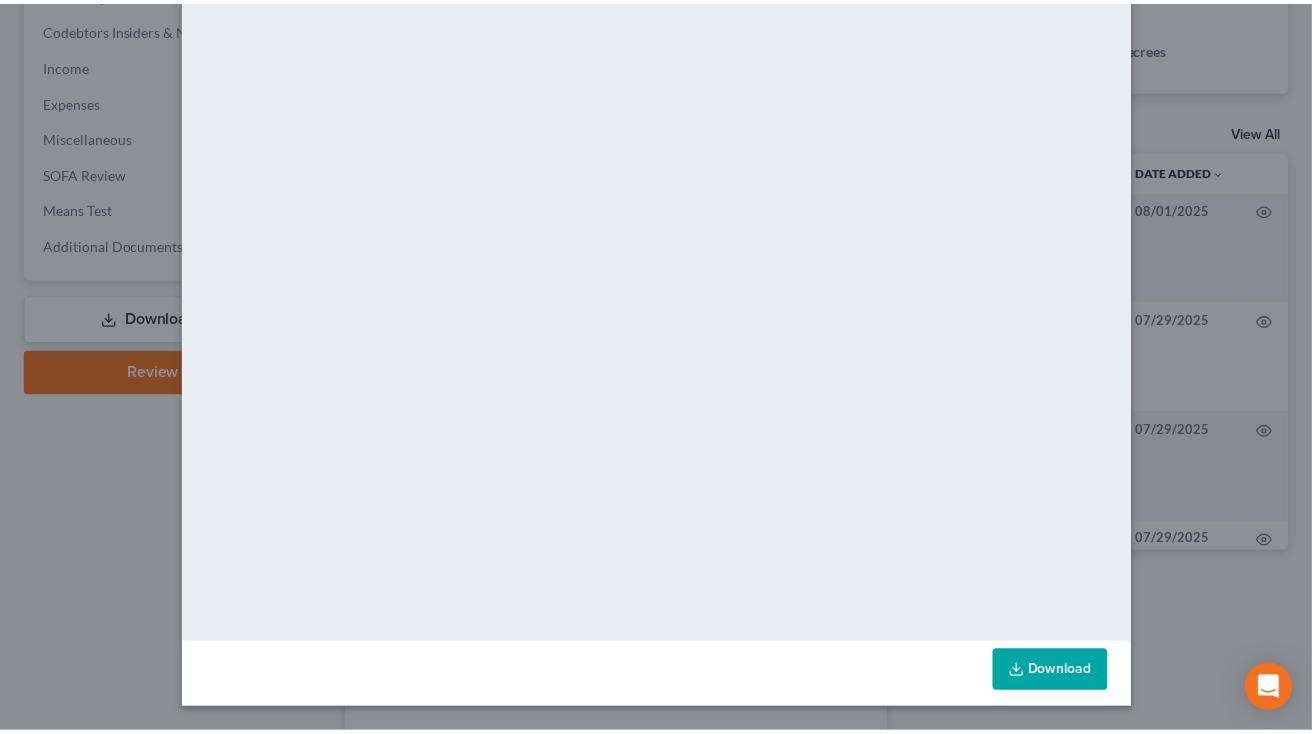 scroll, scrollTop: 0, scrollLeft: 0, axis: both 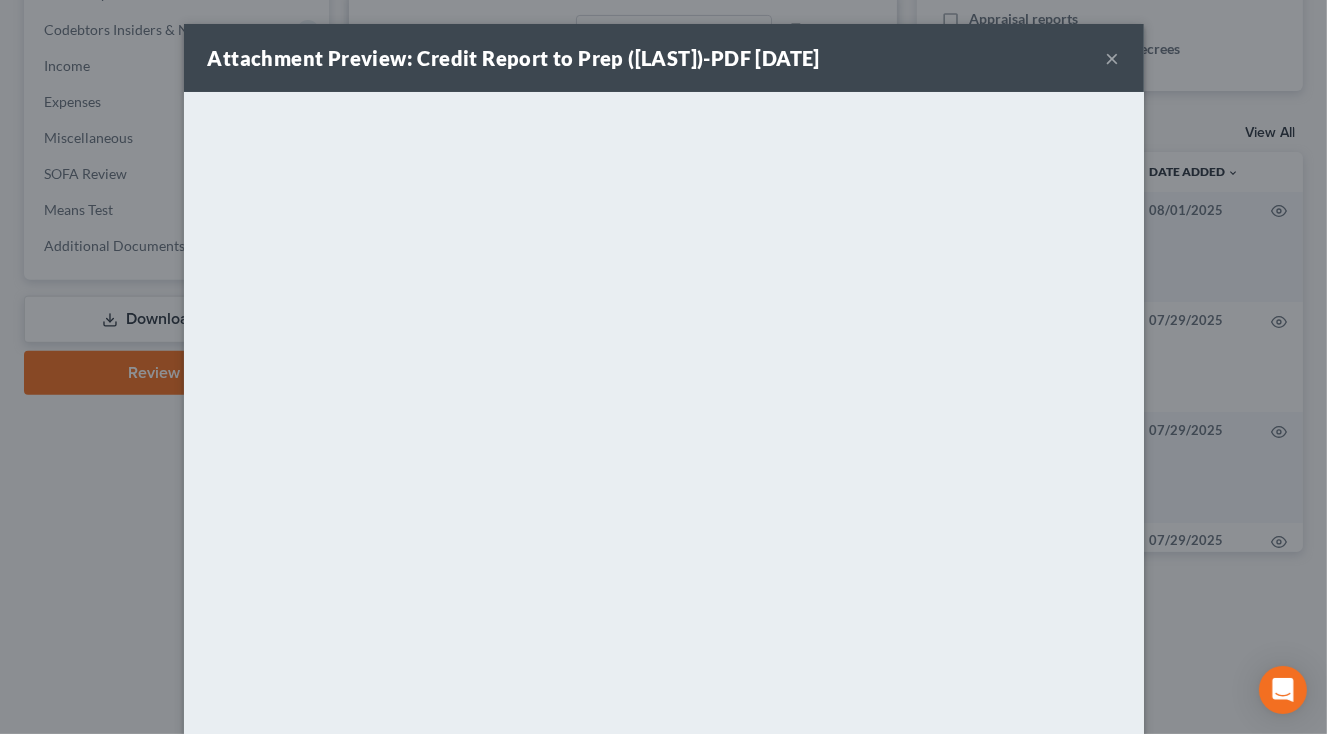 click on "×" at bounding box center [1113, 58] 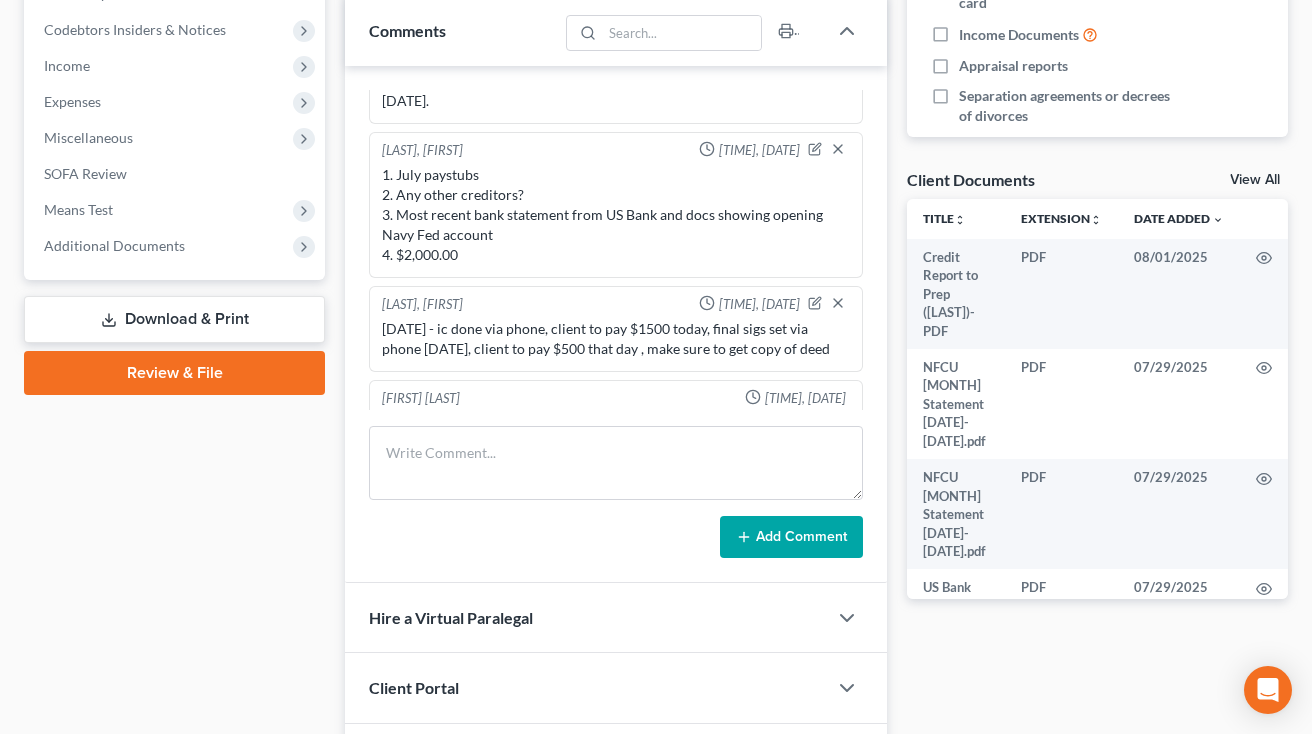 scroll, scrollTop: 518, scrollLeft: 0, axis: vertical 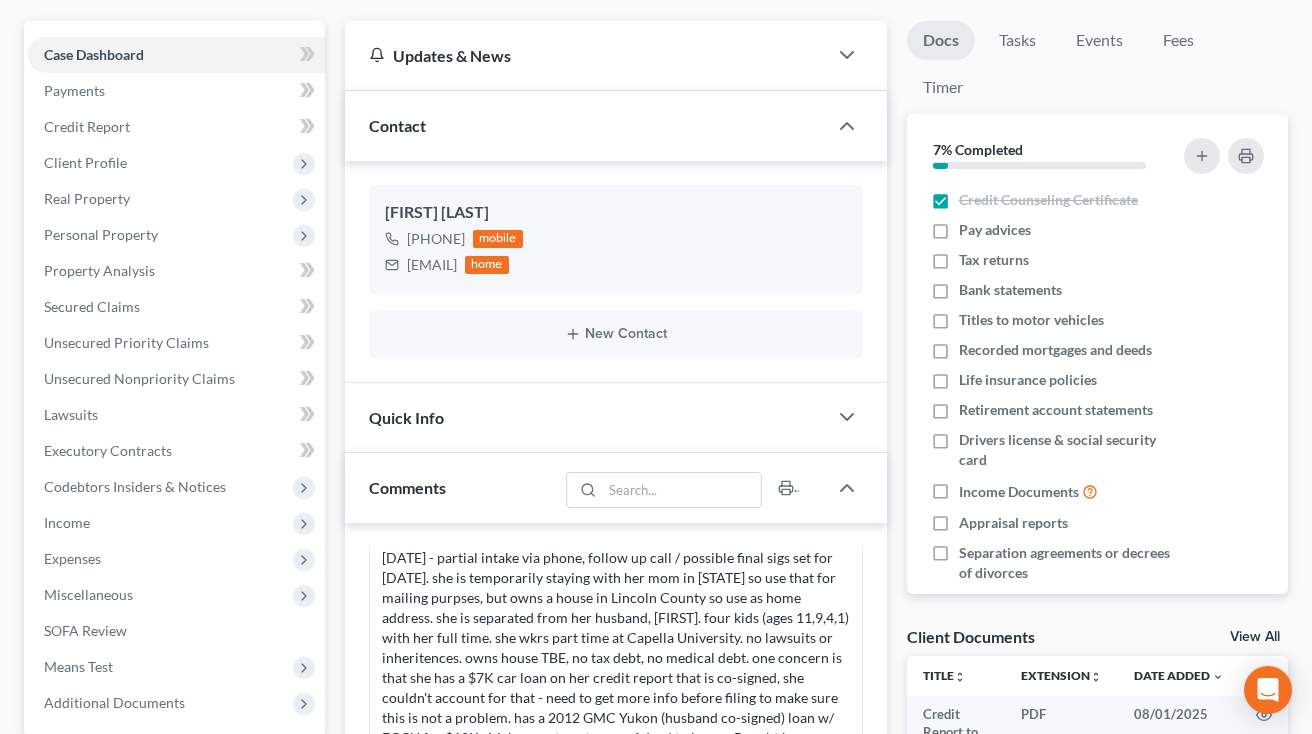 click on "Updates & News × Missouri Eastern District Notes: Take a look at NextChapter's  District Notes  to see all available forms, plans, and filing options for your court as well as any updates that are coming soon!
Need Help Preparing and Filing this Case?  Simply click on the “Hire a Virtual Paralegal” option below! Contact
[FIRST] [LAST] +1 ([PHONE]) [PHONE] mobile [EMAIL] home New Contact
Quick Info Status Discharged Discharged & Reported Discharge Litigation Dismissal Notice Dismissed Dismissed & Litigation Filed Filed / Pre 341 Inactive In Progress Lead Lost Lead Plan Confirmation Plan Failing Possible Post 341 Pre Confirmation Preparing to File Ready to File Ready to Sign Rejected Retained To Review Withdrawn As Counsel Referral Source
Select Word Of Mouth Previous Clients Direct Mail Website Google Search Modern Attorney Other (specify)
IC Date
None
close
Date
Time" at bounding box center [616, 636] 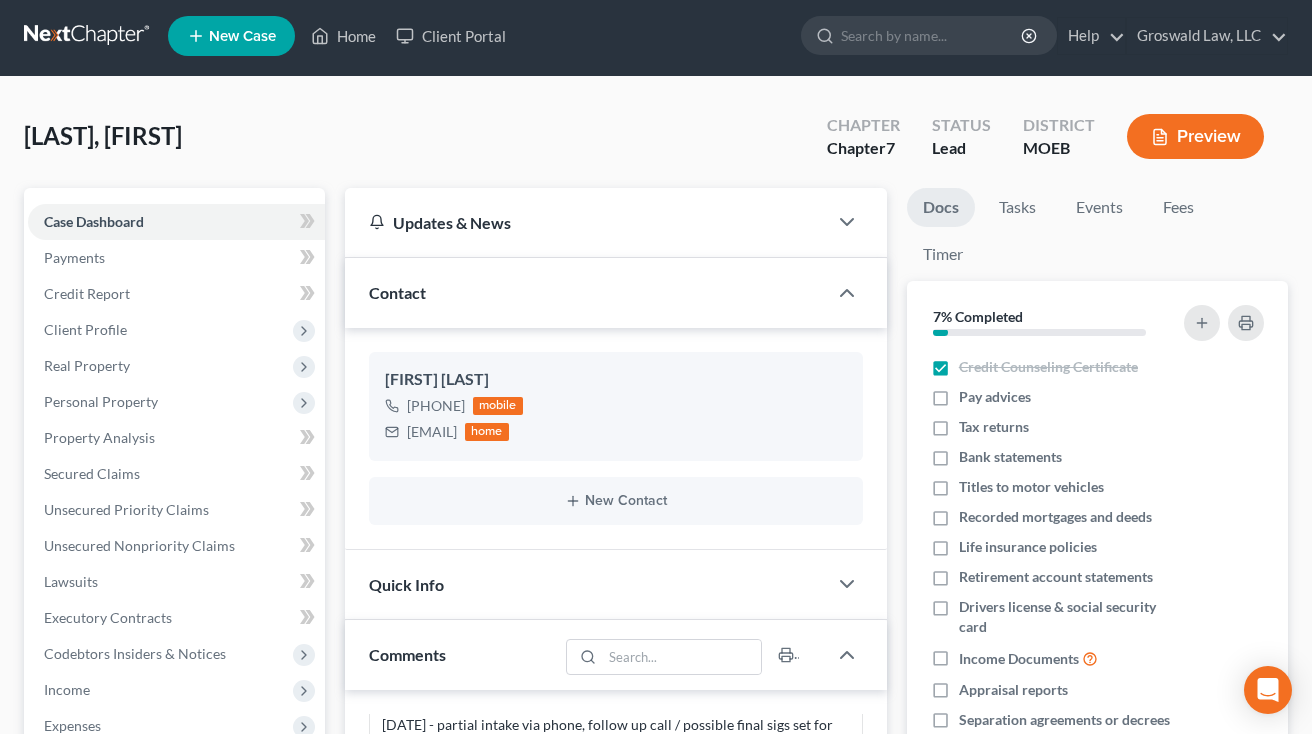 scroll, scrollTop: 8, scrollLeft: 0, axis: vertical 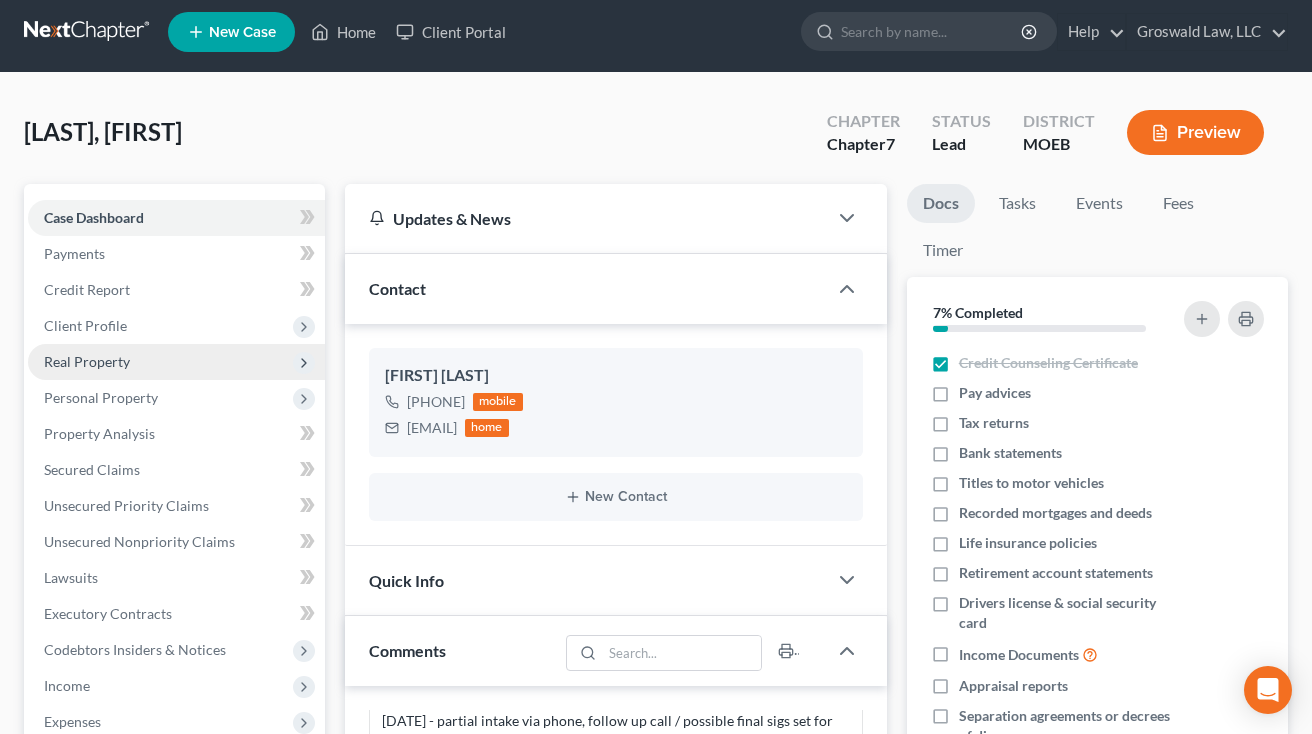 click on "Real Property" at bounding box center (176, 362) 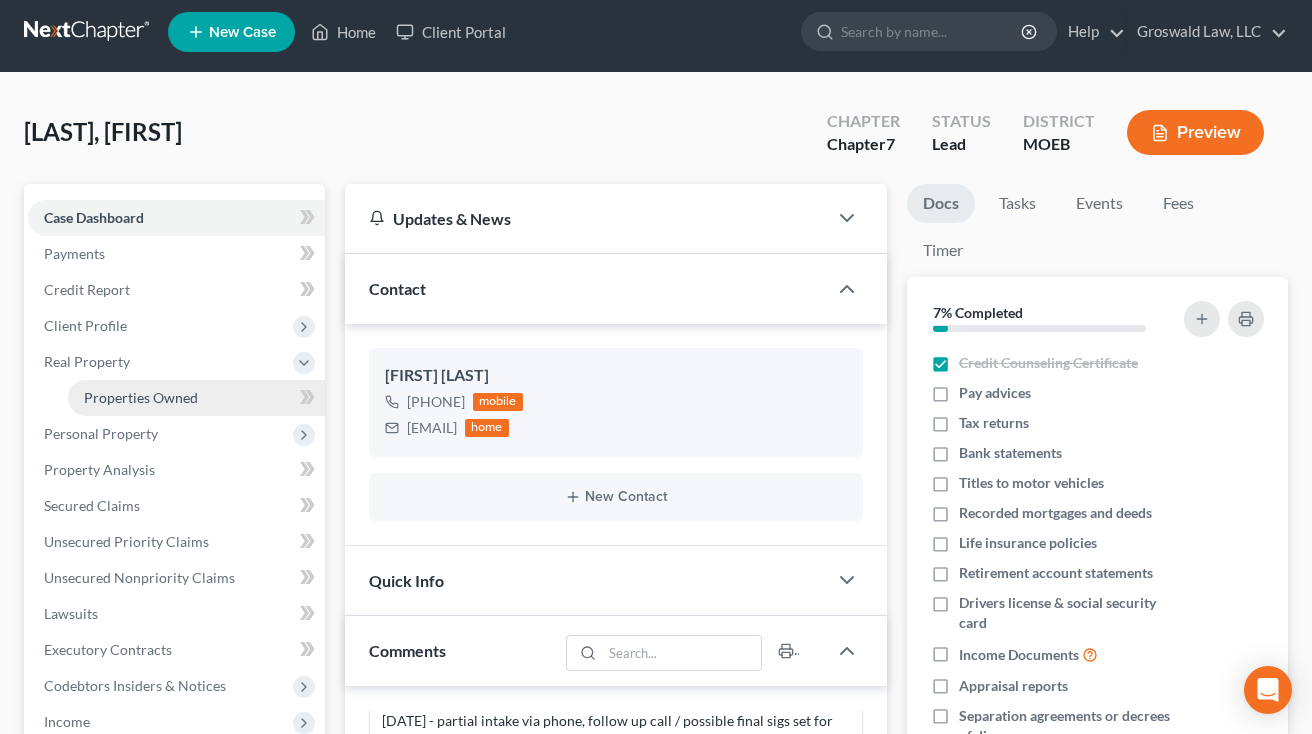 click on "Properties Owned" at bounding box center (141, 397) 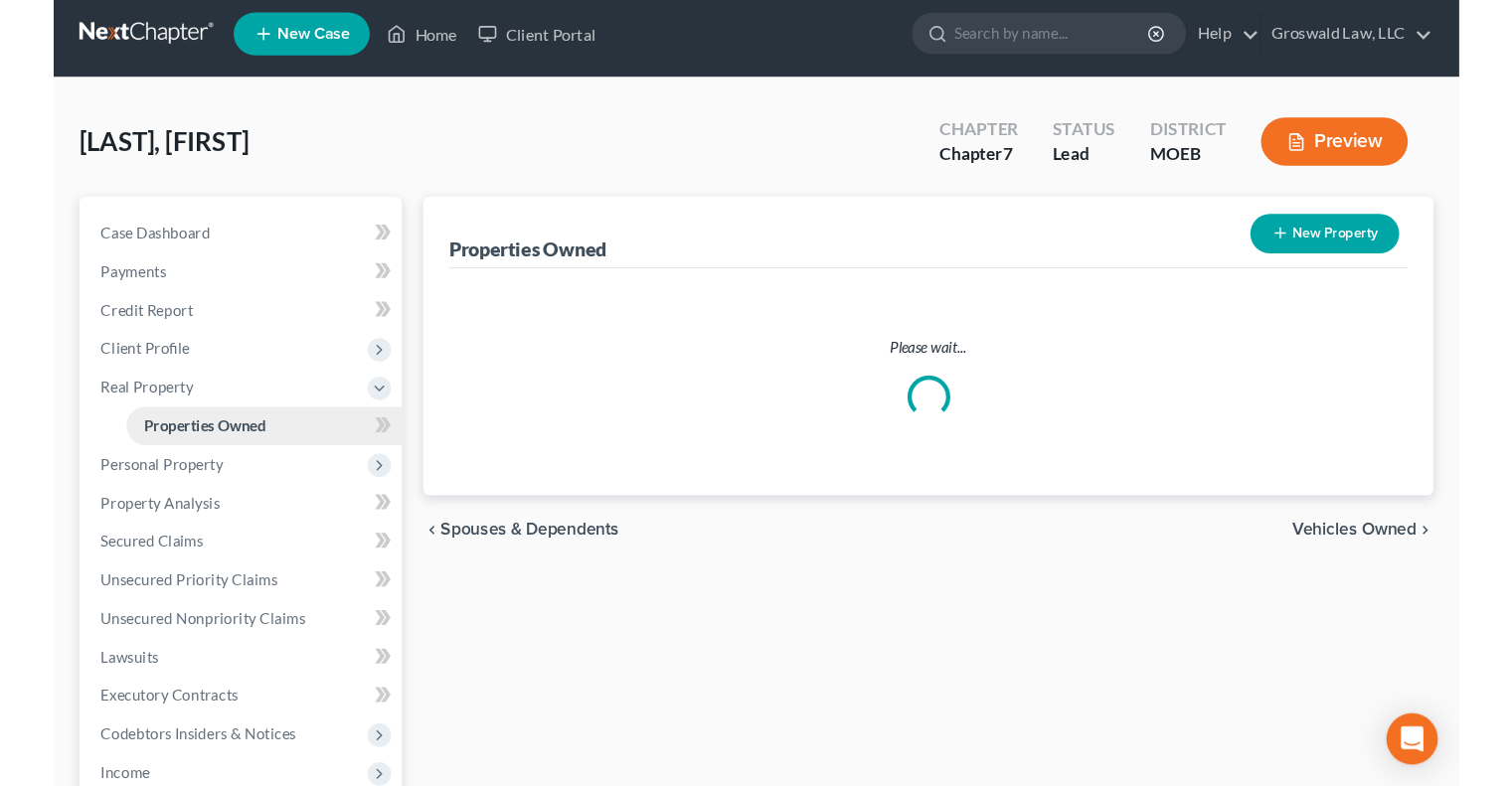 scroll, scrollTop: 0, scrollLeft: 0, axis: both 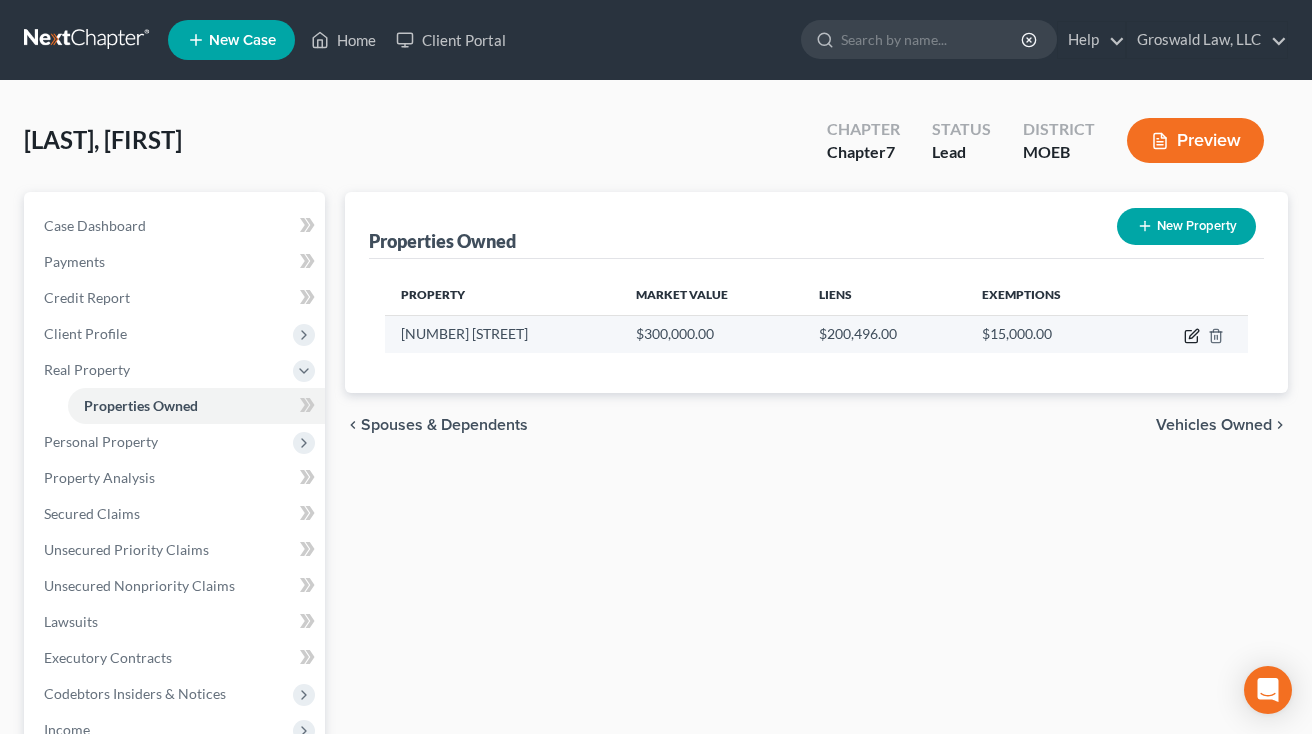 click 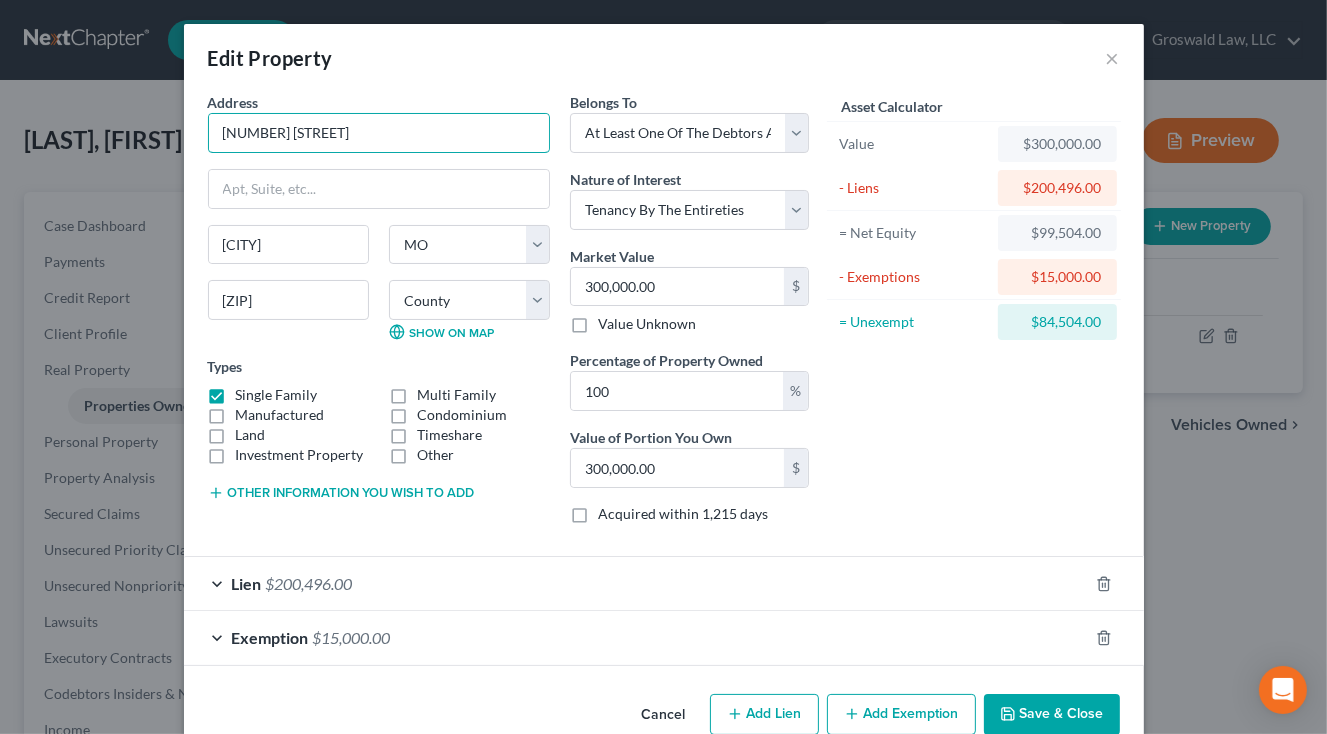 drag, startPoint x: 450, startPoint y: 128, endPoint x: 102, endPoint y: 105, distance: 348.75922 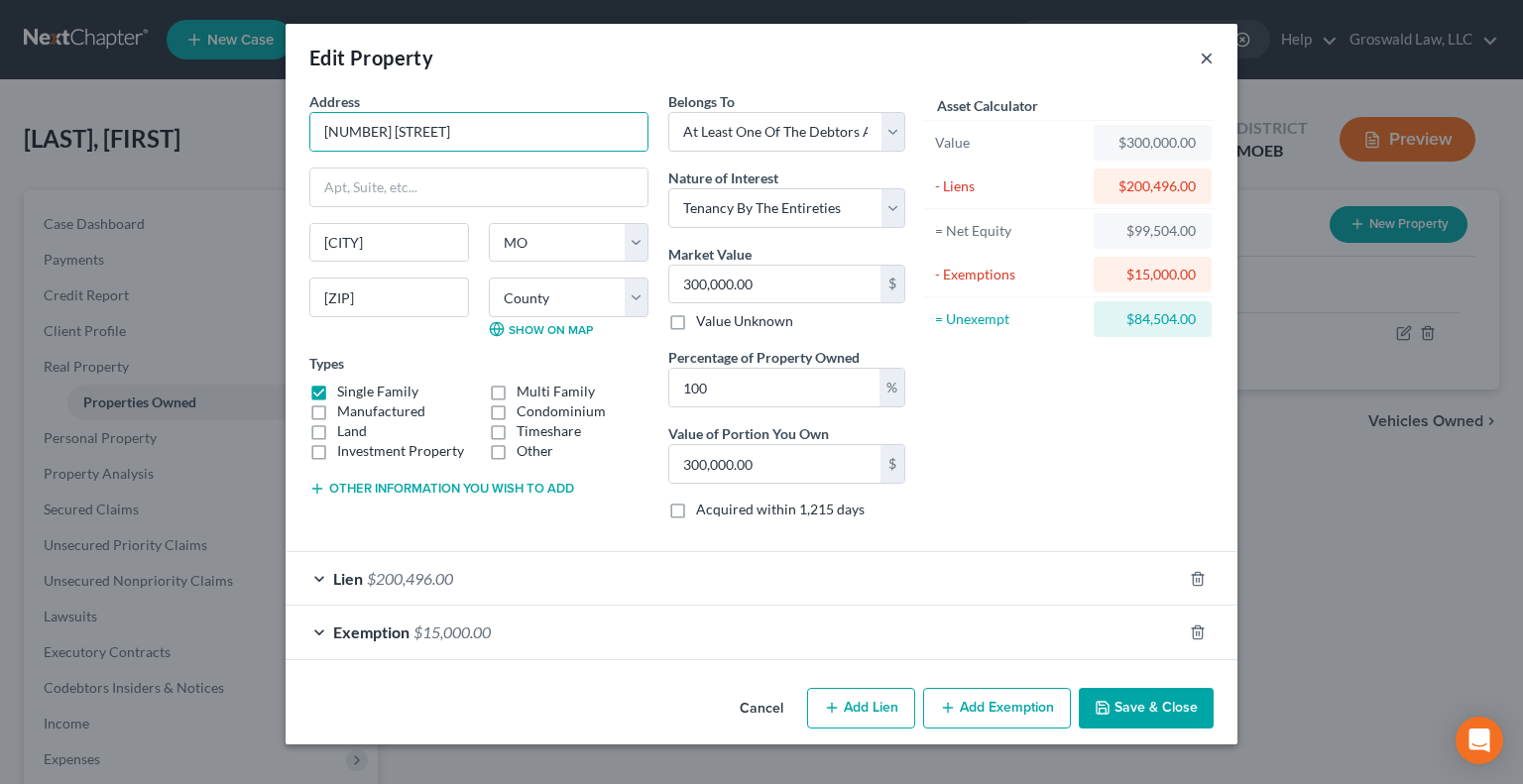 click on "×" at bounding box center [1207, 57] 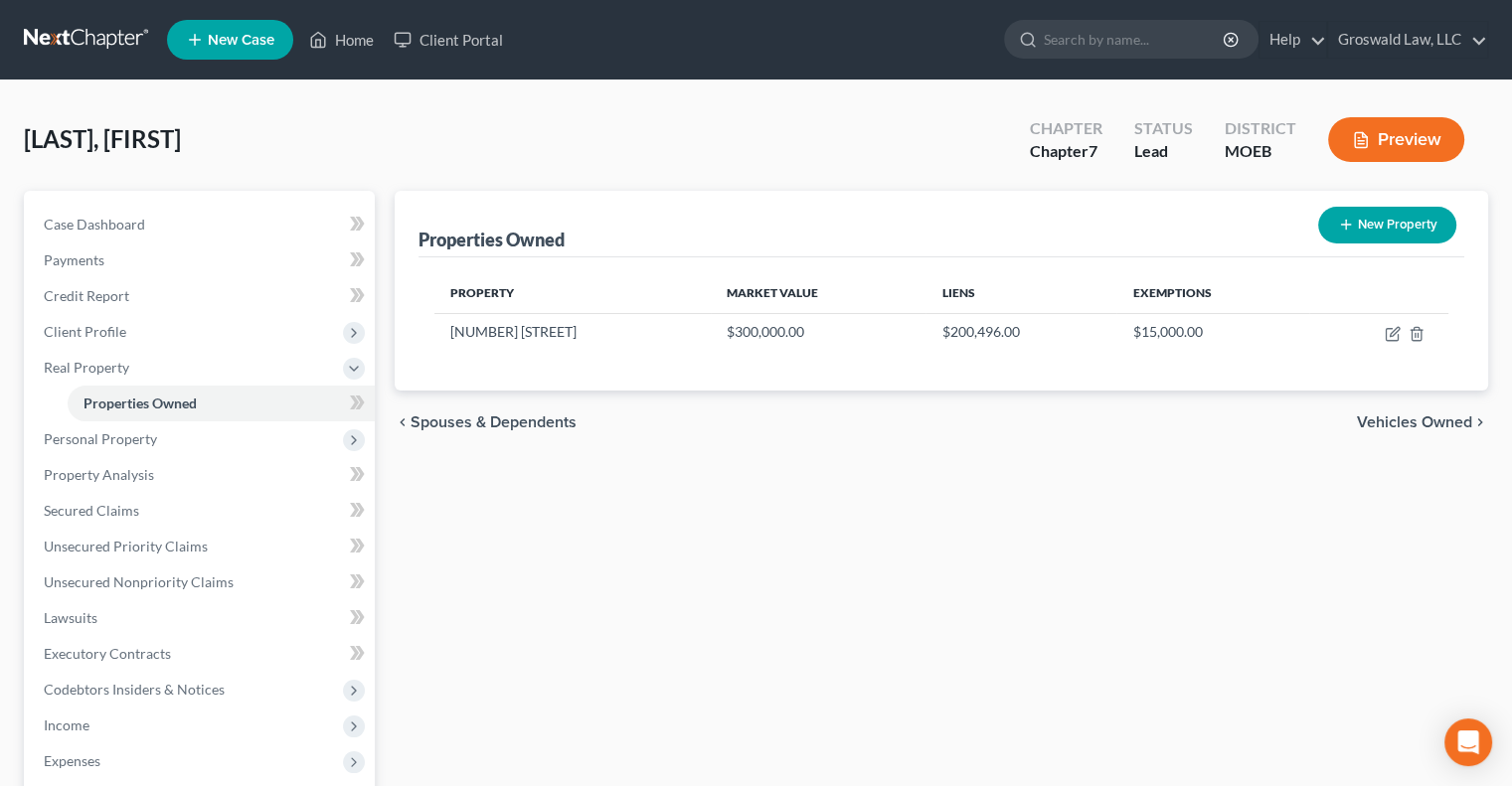 scroll, scrollTop: 340, scrollLeft: 0, axis: vertical 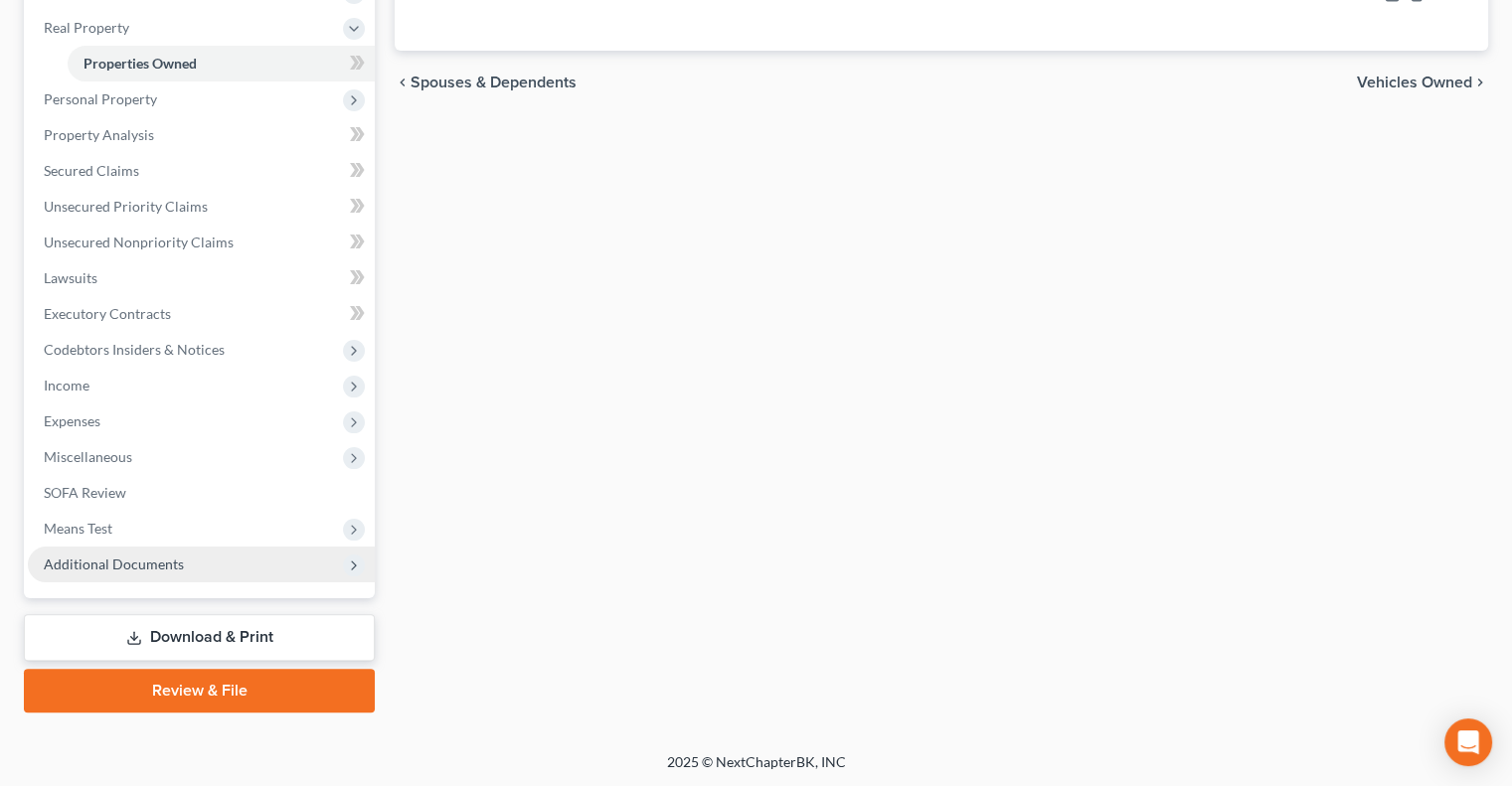 click on "Additional Documents" at bounding box center (201, 564) 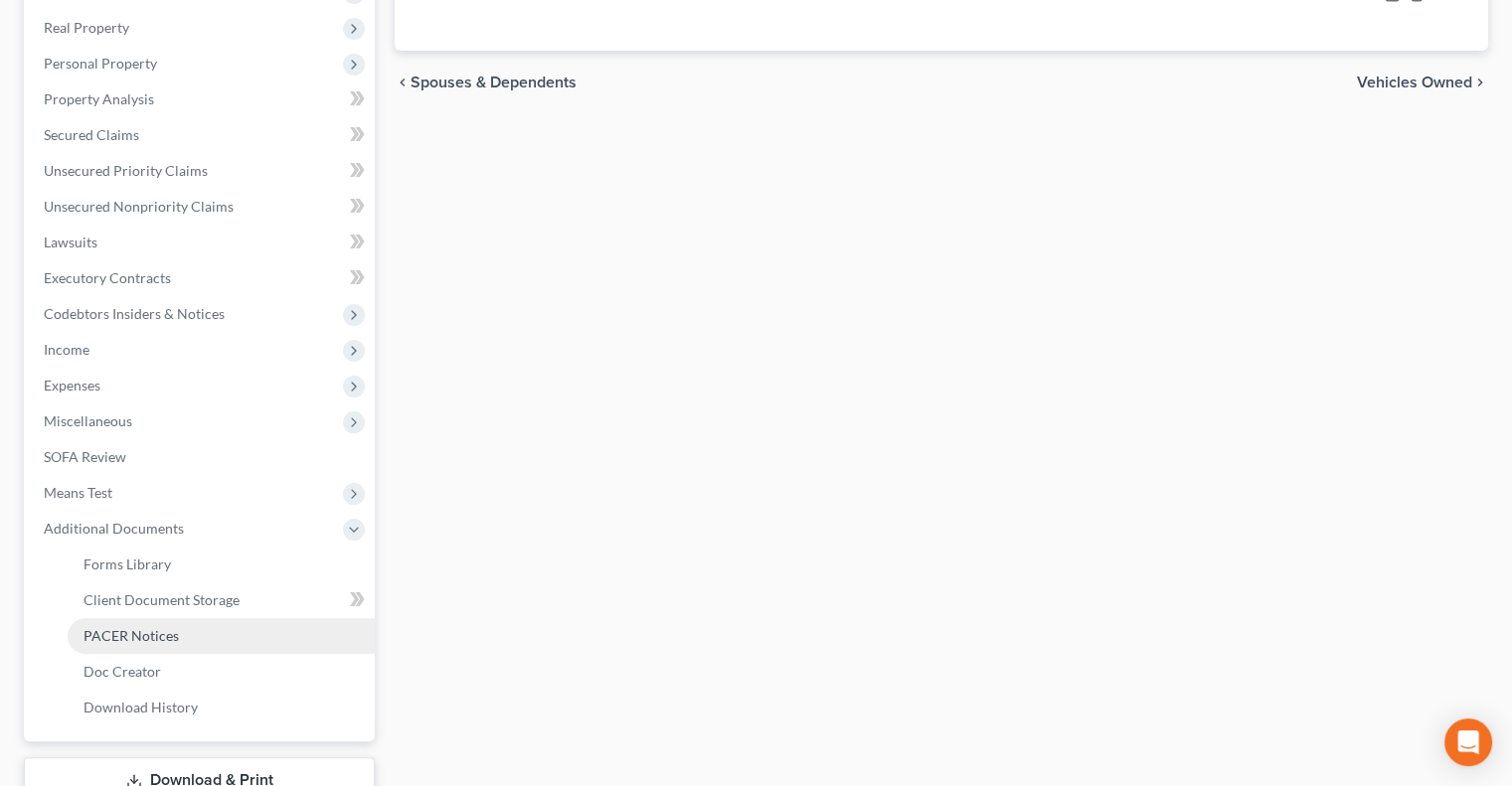 click on "PACER Notices" at bounding box center (221, 636) 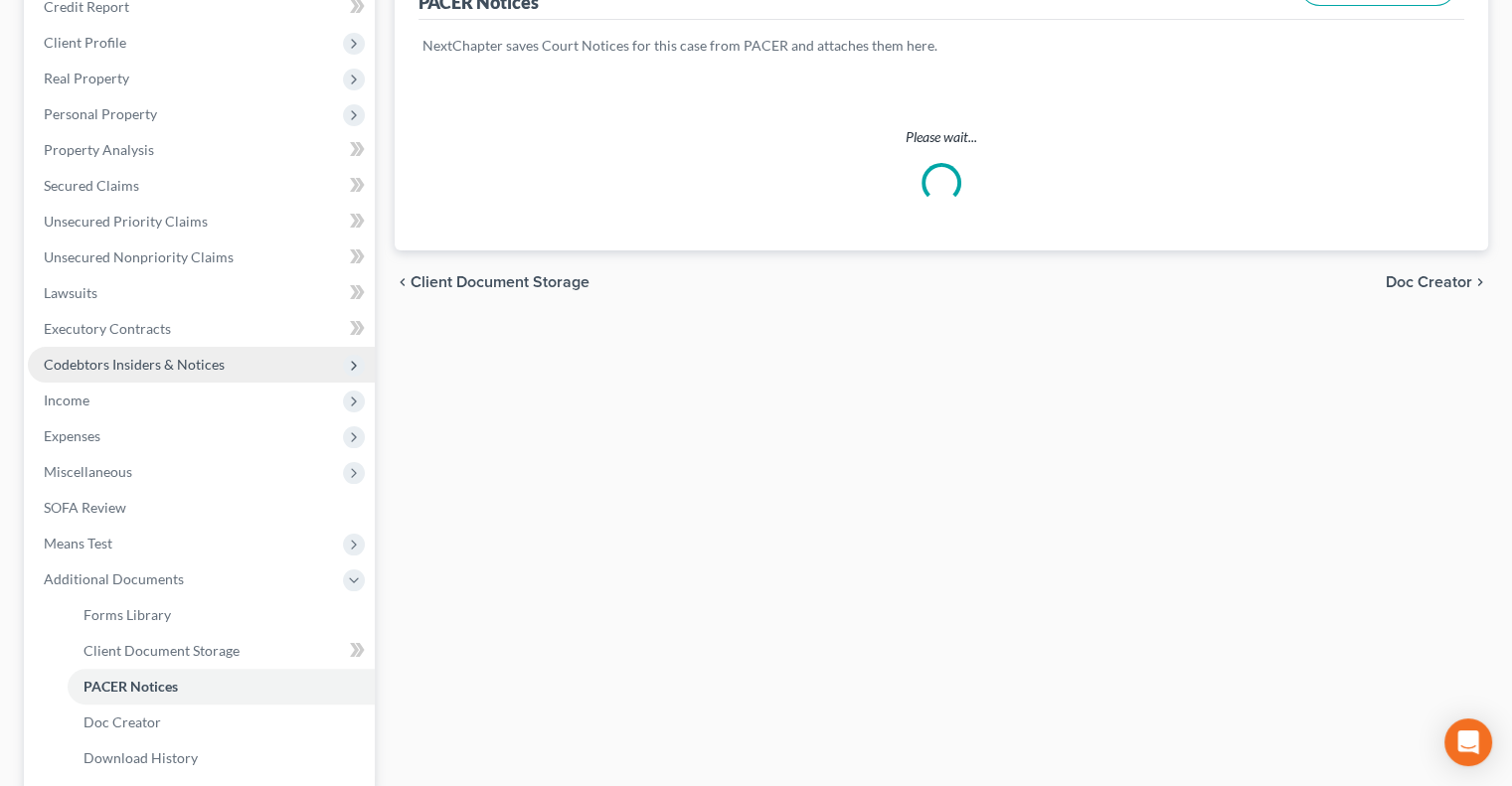 scroll, scrollTop: 290, scrollLeft: 0, axis: vertical 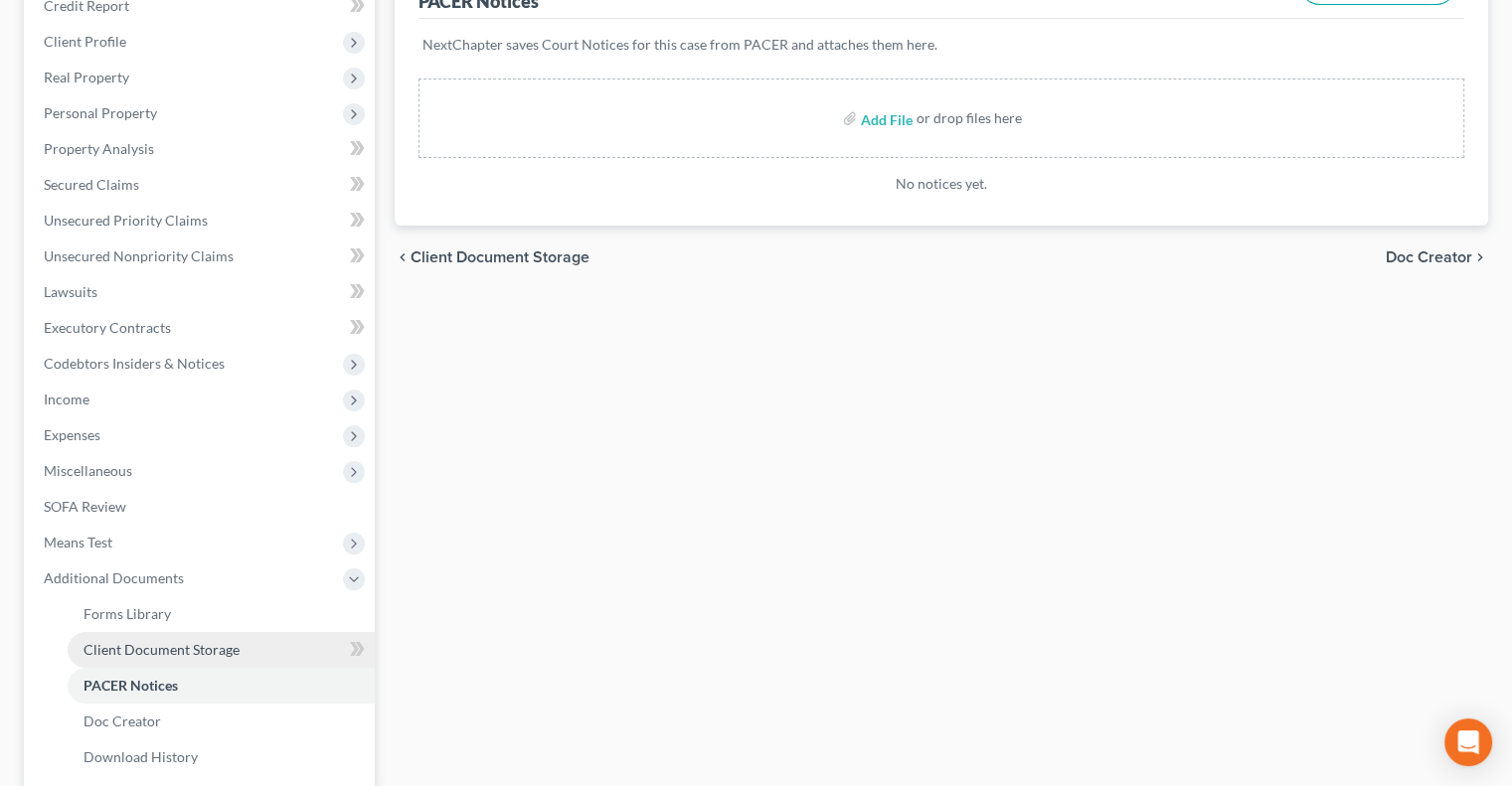 click on "Client Document Storage" at bounding box center (161, 649) 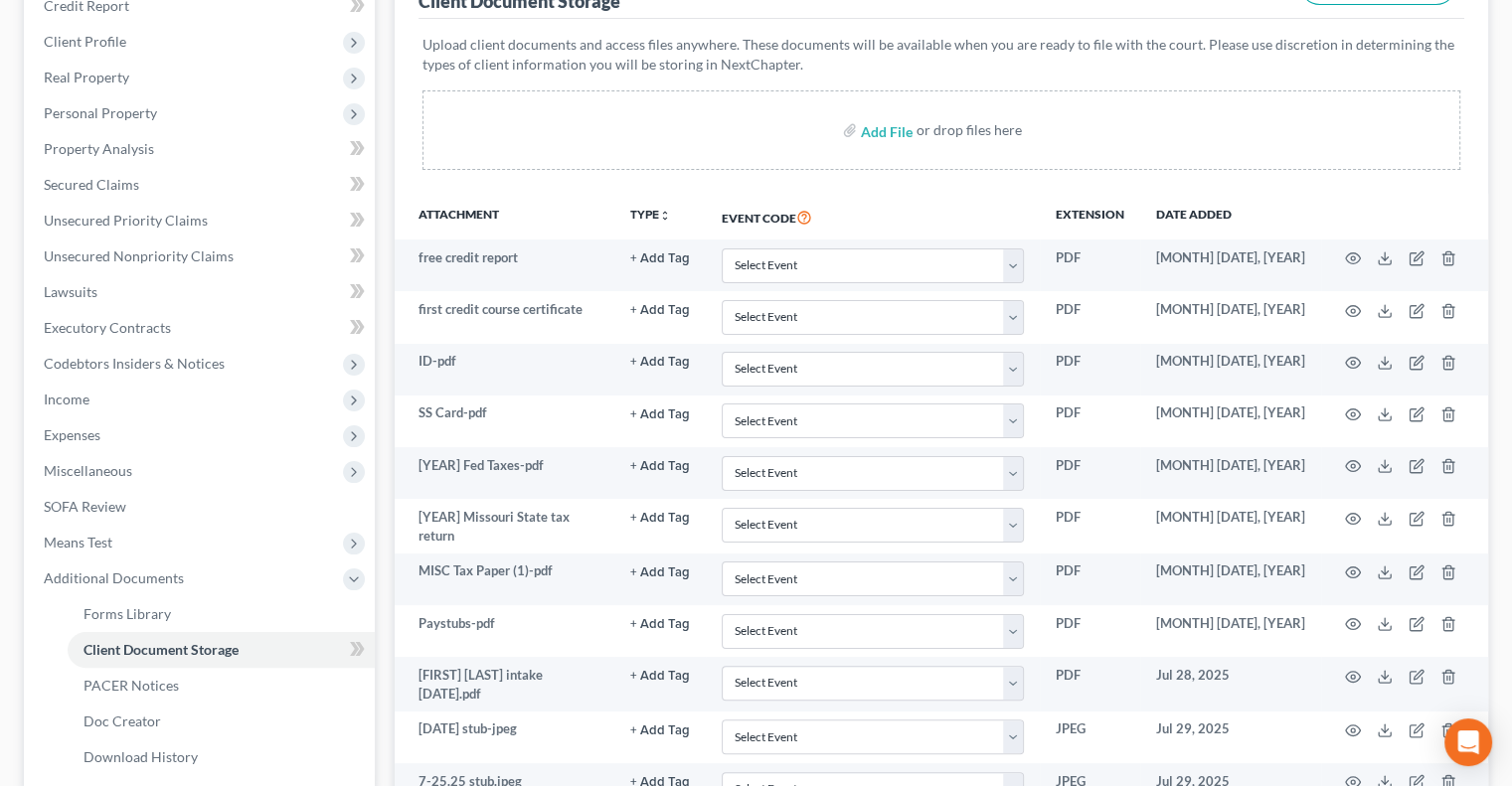 scroll, scrollTop: 0, scrollLeft: 0, axis: both 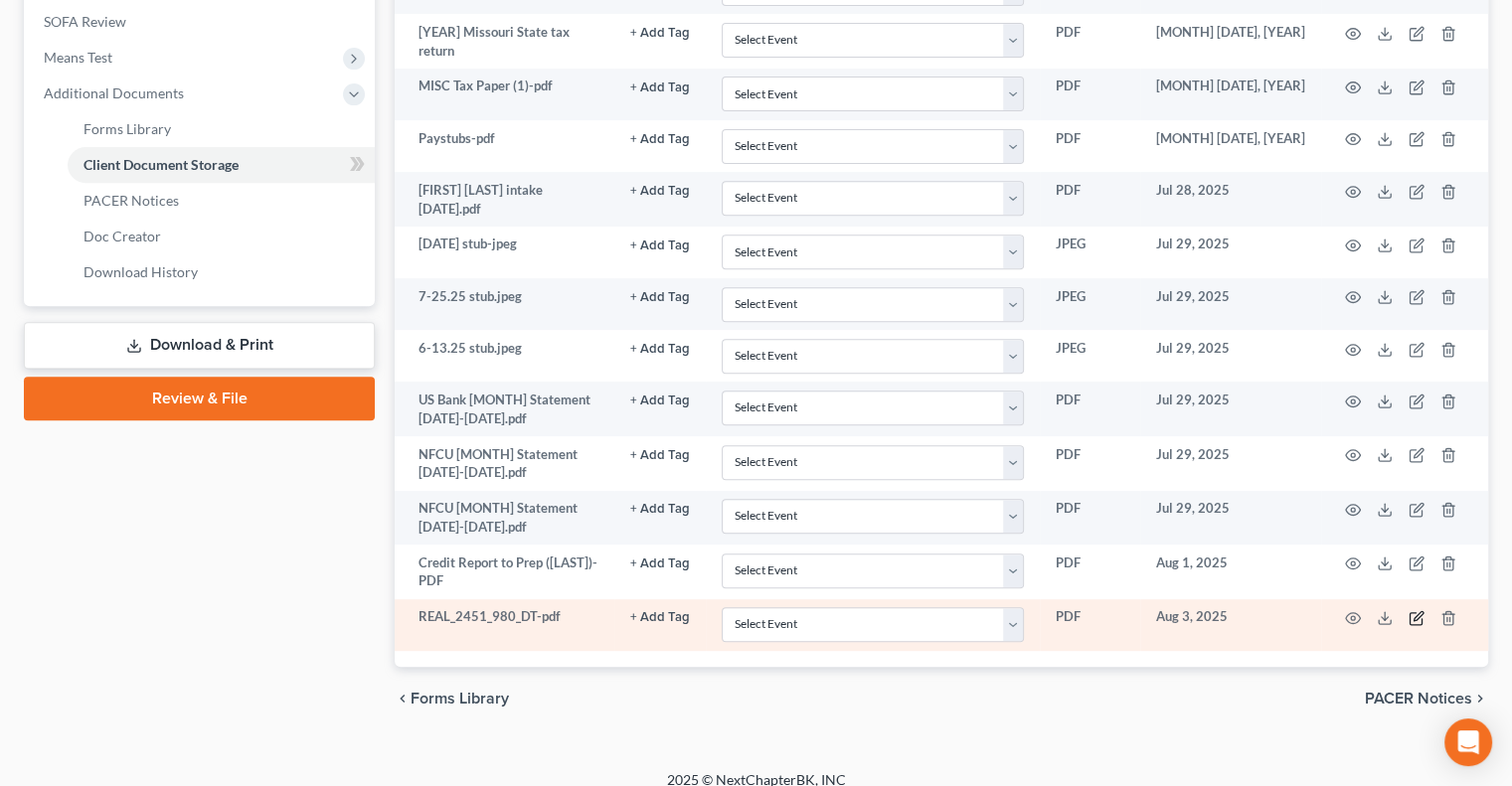 click 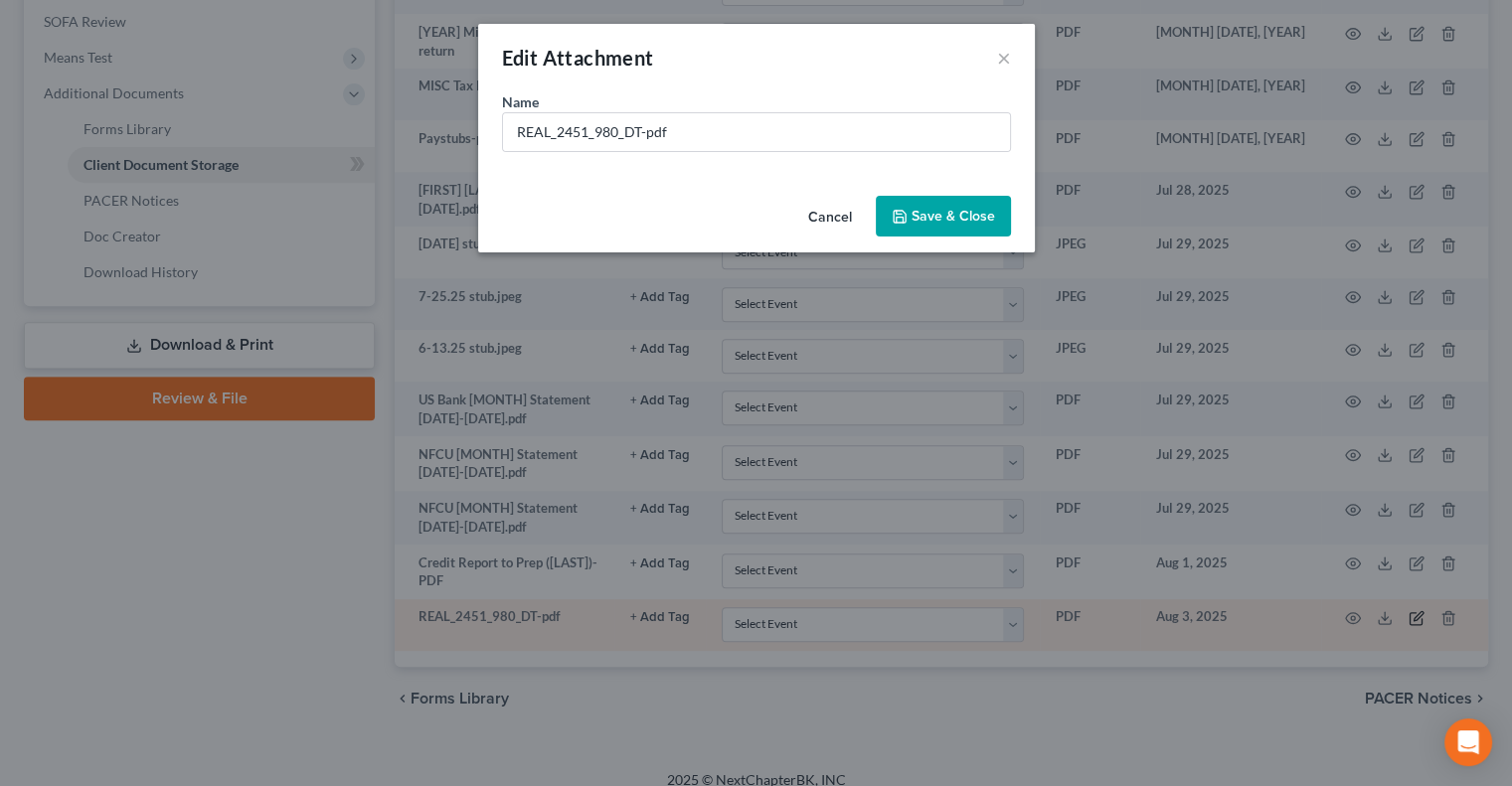 scroll, scrollTop: 773, scrollLeft: 0, axis: vertical 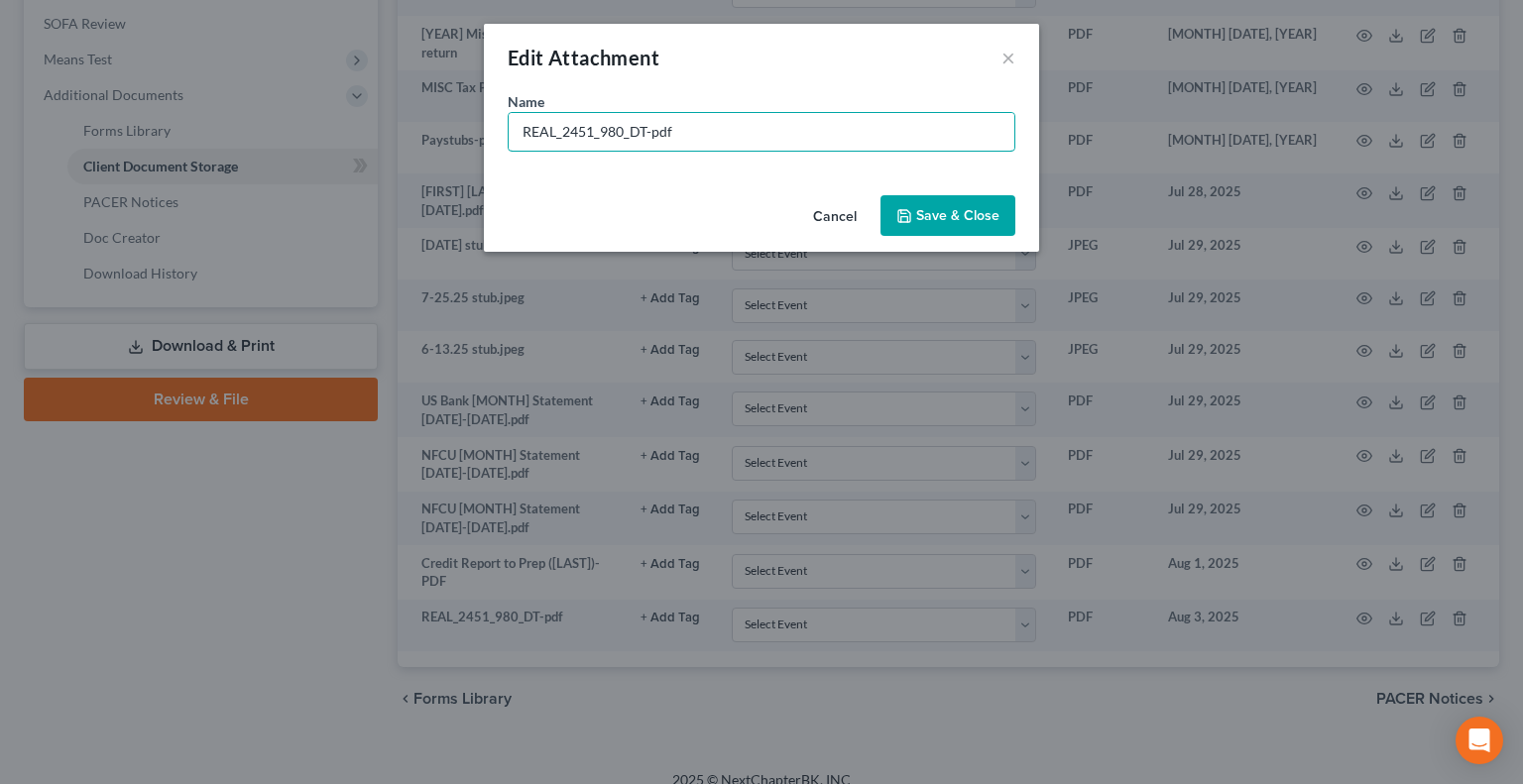 drag, startPoint x: 648, startPoint y: 136, endPoint x: 468, endPoint y: 117, distance: 181 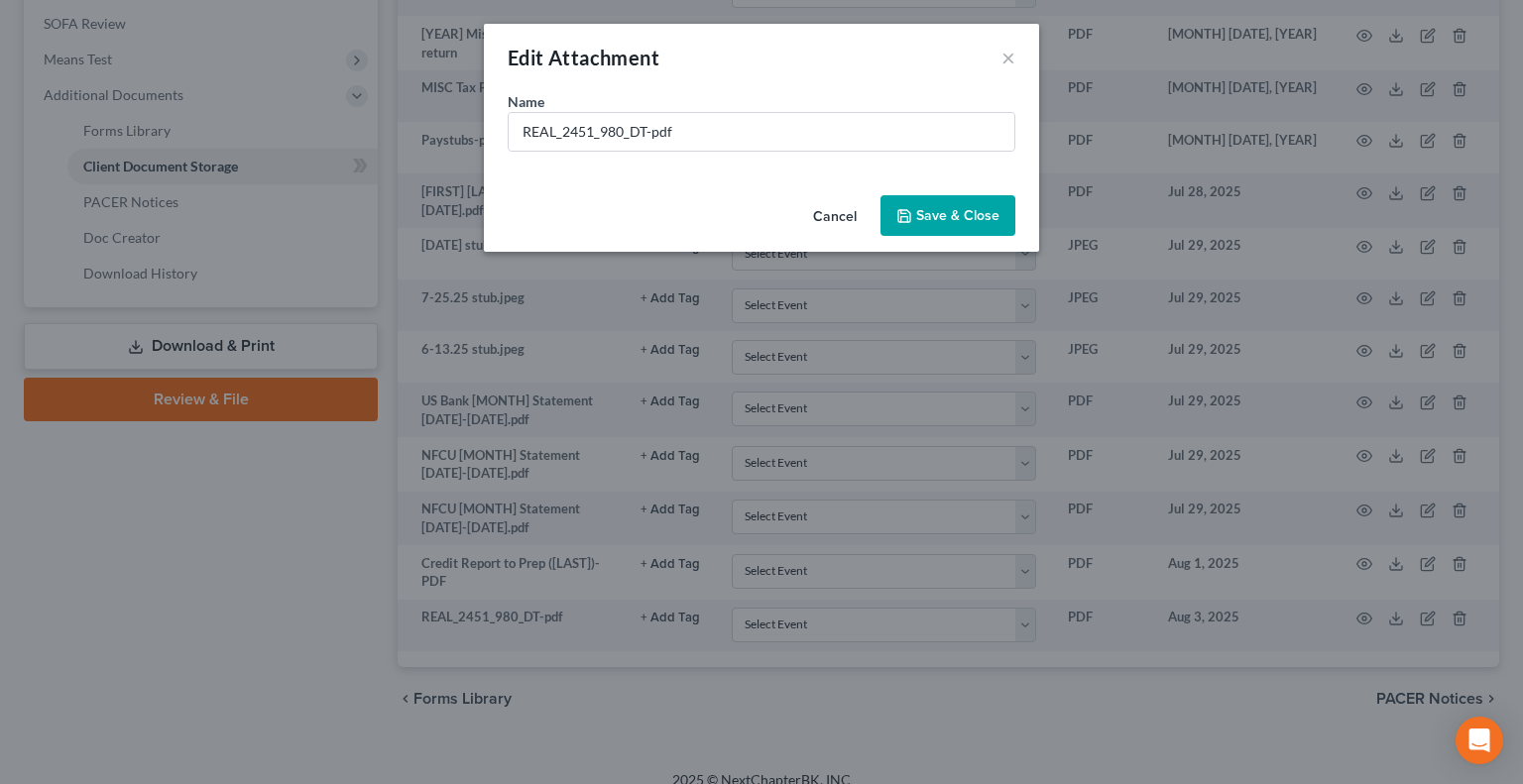 click on "Name
*
REAL_2451_980_DT-pdf" at bounding box center [762, 139] 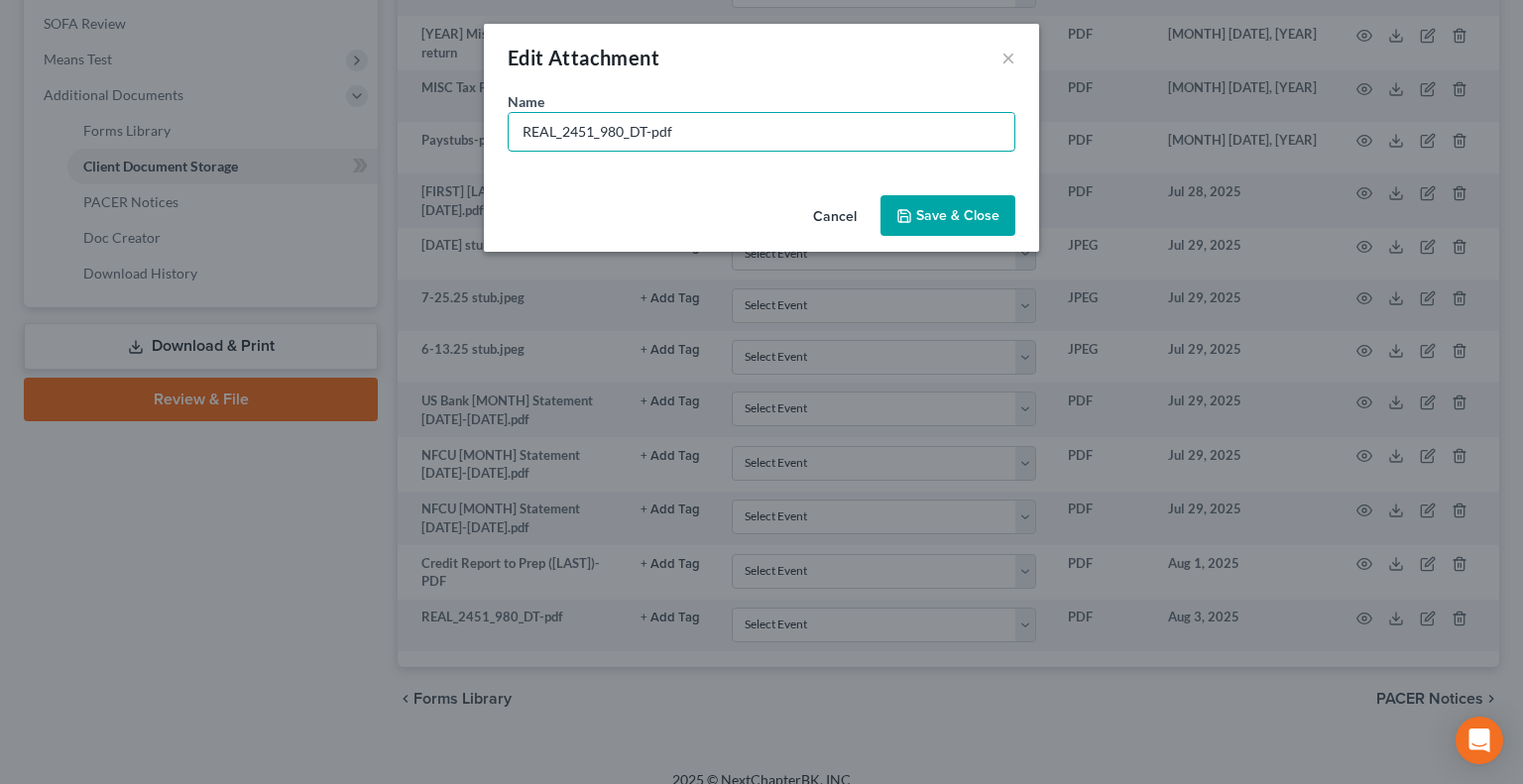 drag, startPoint x: 646, startPoint y: 133, endPoint x: 334, endPoint y: 113, distance: 312.64037 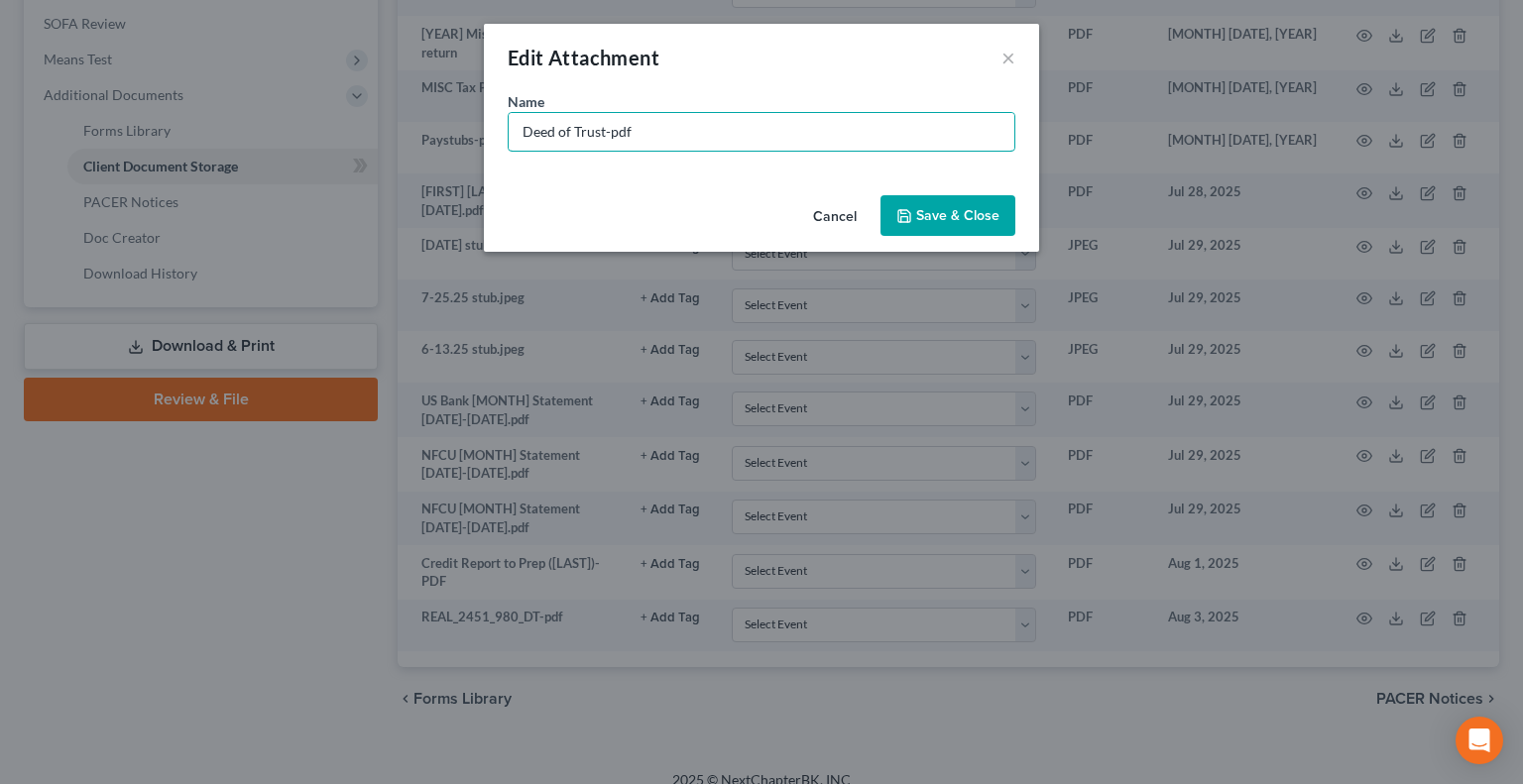 type on "Deed of Trust-pdf" 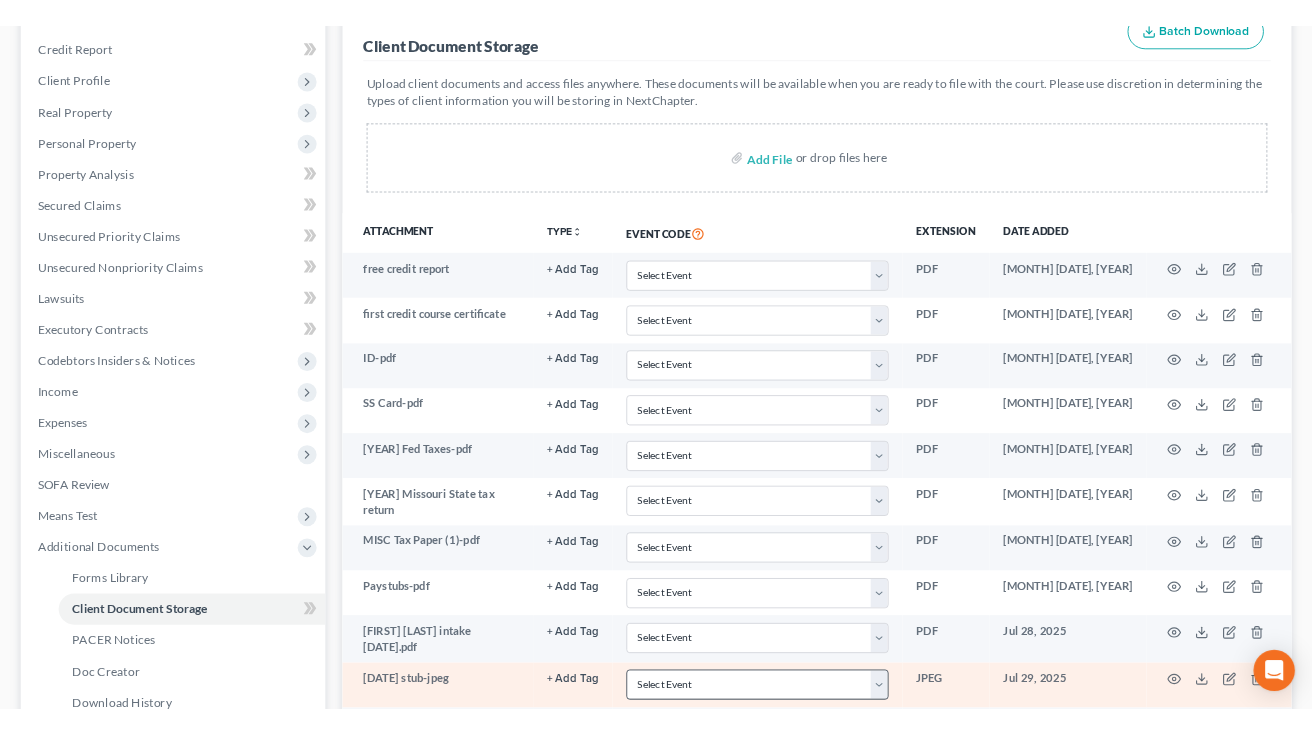scroll, scrollTop: 0, scrollLeft: 0, axis: both 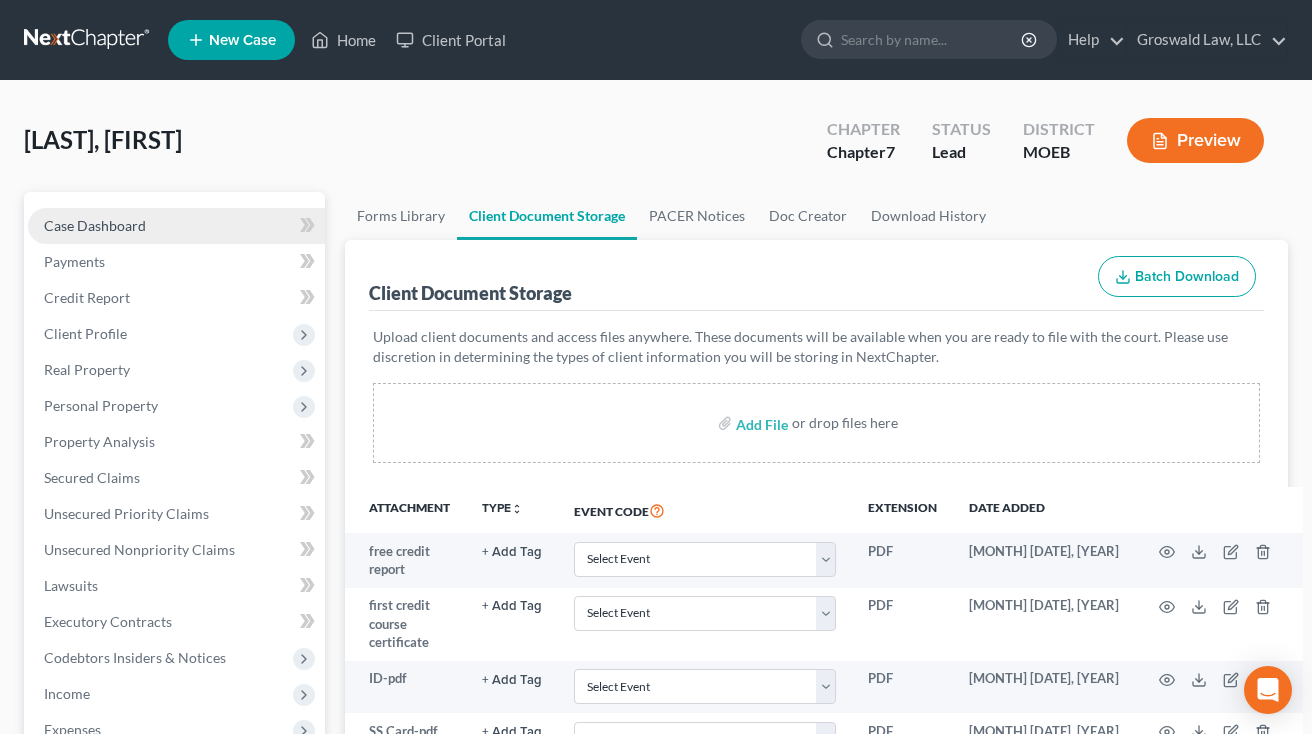 click on "Case Dashboard" at bounding box center [95, 225] 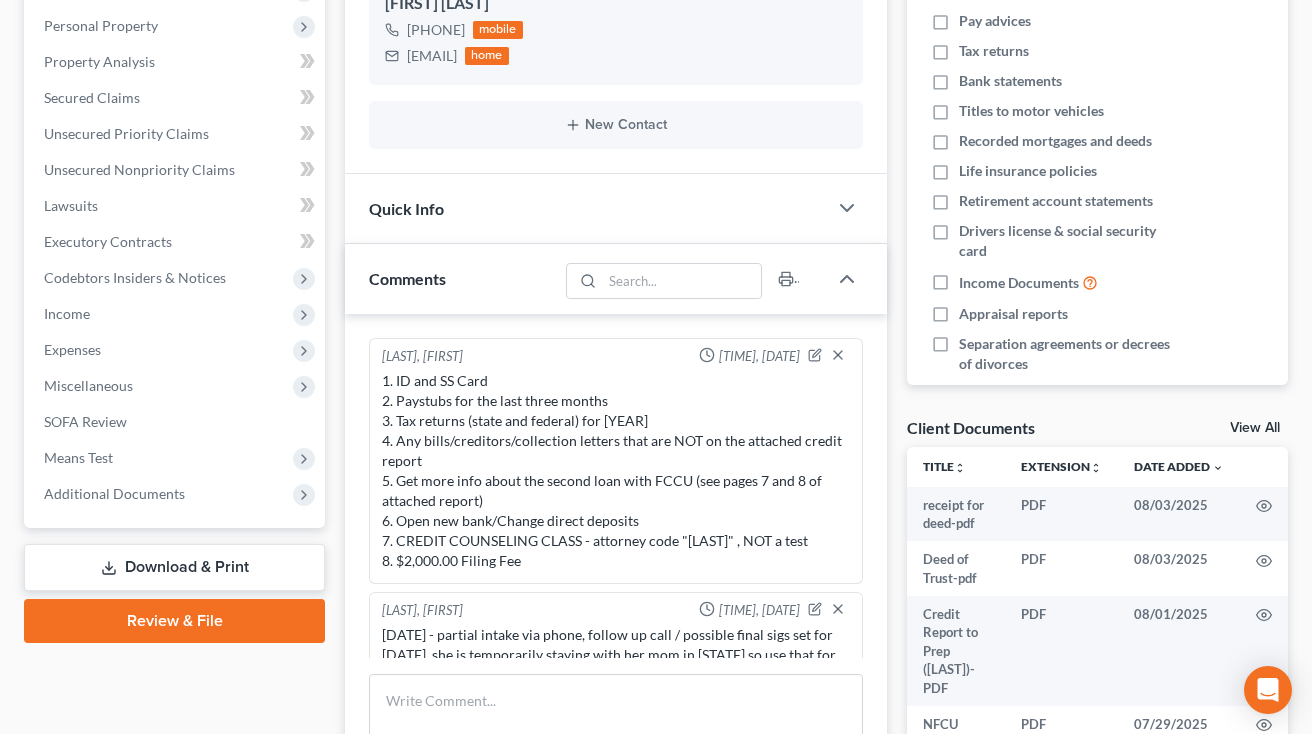 scroll, scrollTop: 379, scrollLeft: 0, axis: vertical 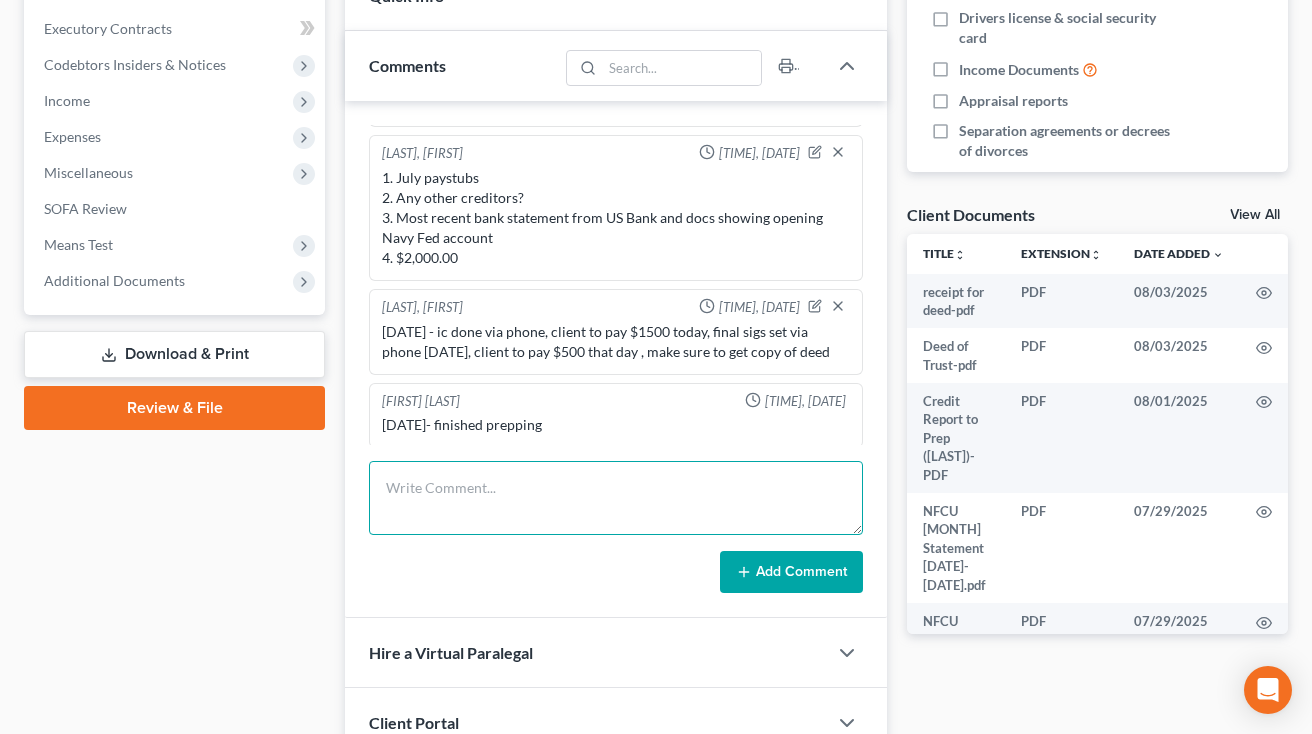 click at bounding box center [616, 498] 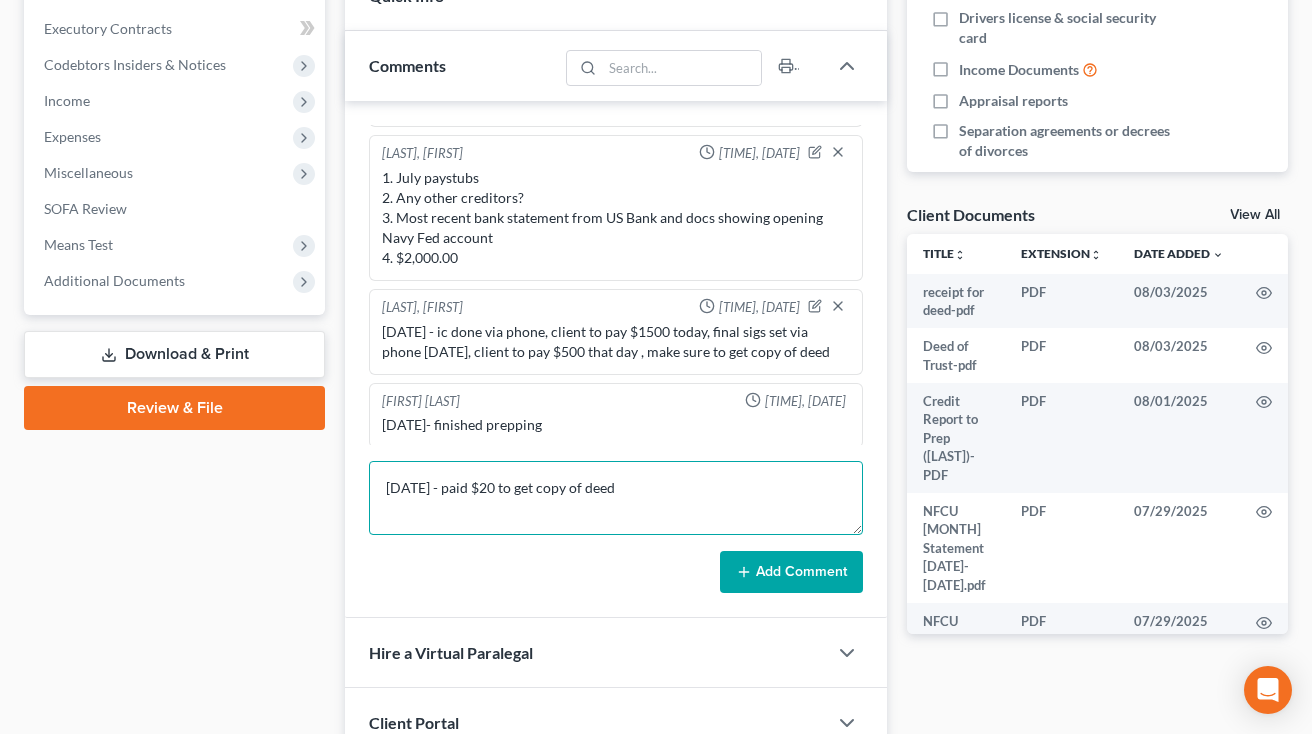 type on "[DATE] - paid $20 to get copy of deed" 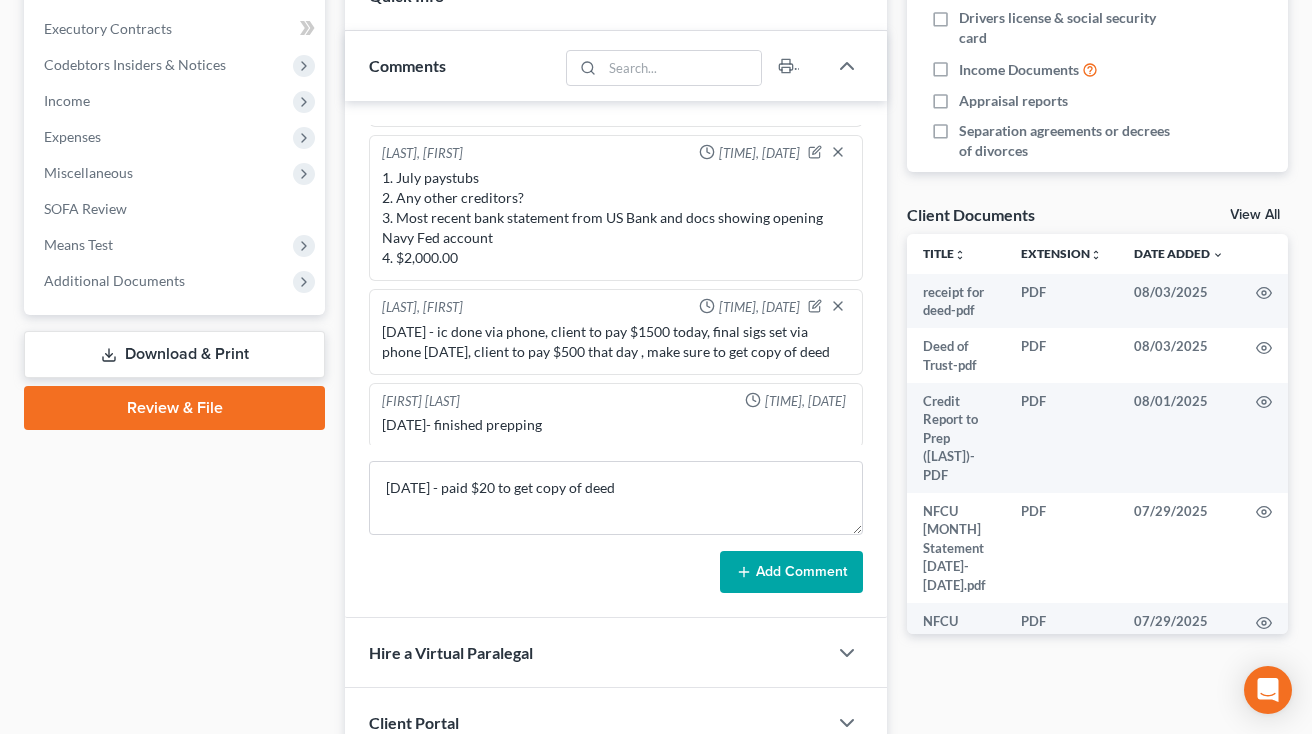 click on "Add Comment" at bounding box center (791, 572) 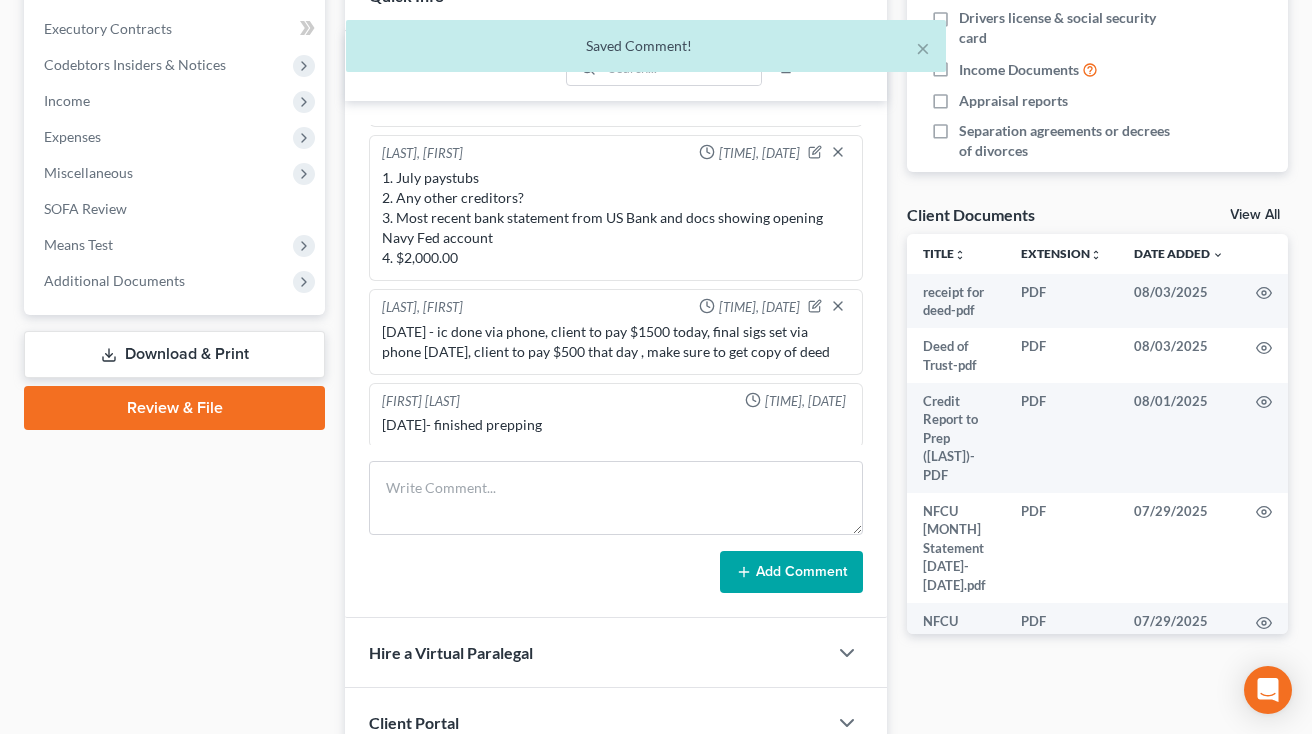 scroll, scrollTop: 592, scrollLeft: 0, axis: vertical 